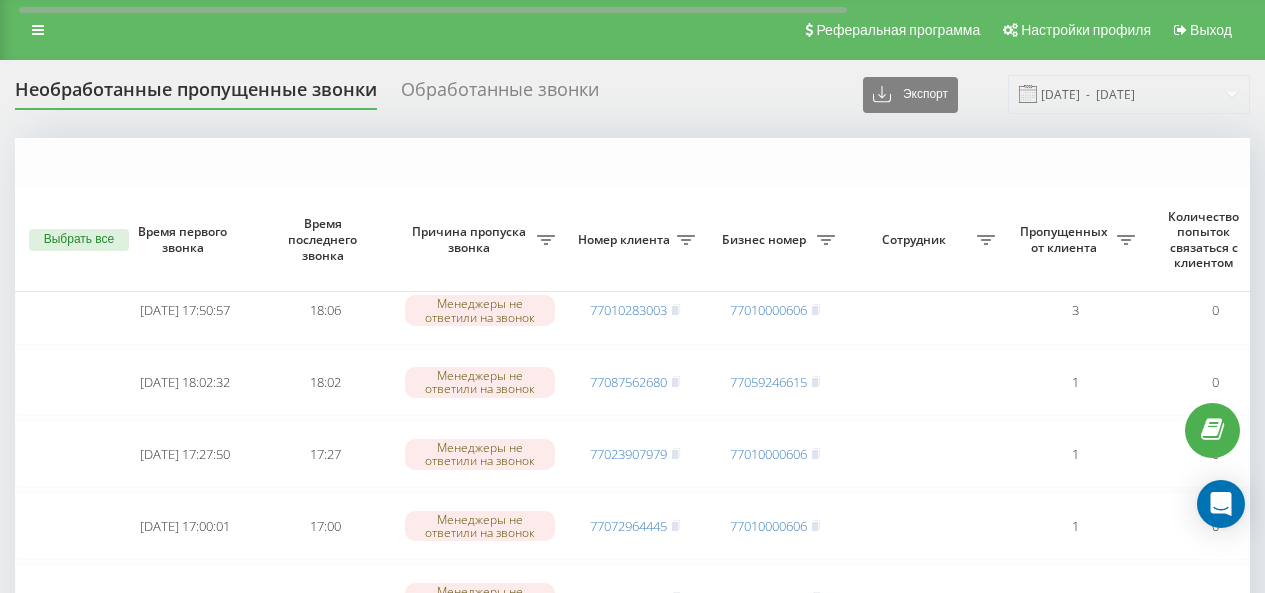 scroll, scrollTop: 200, scrollLeft: 0, axis: vertical 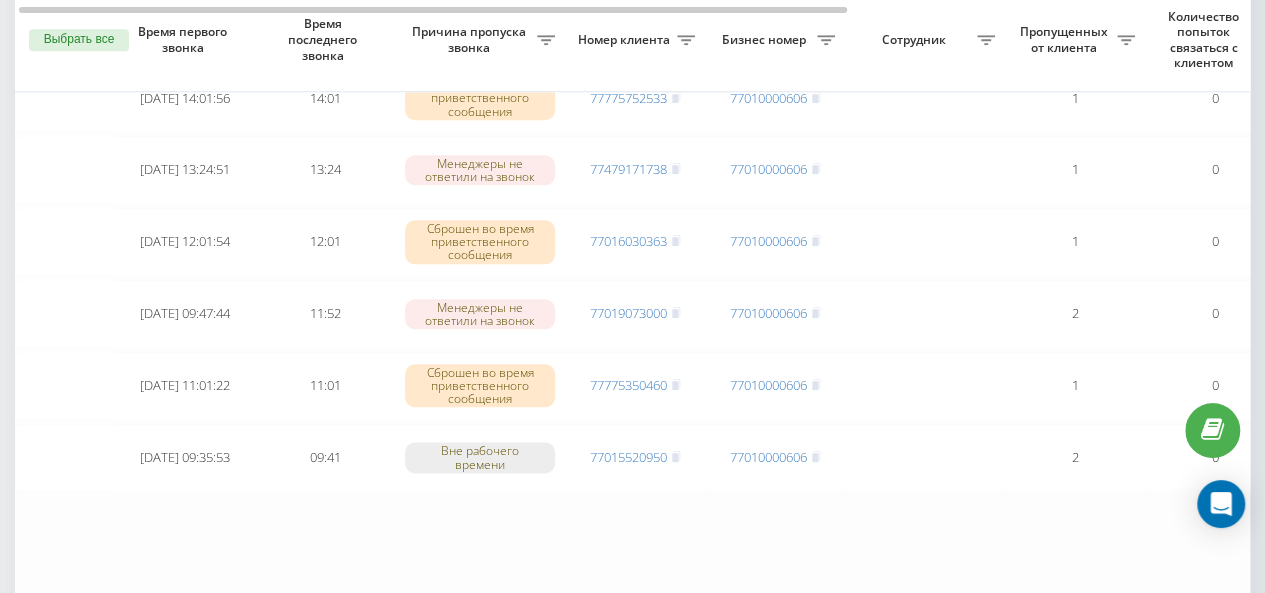 click on "Выбрать все" at bounding box center [79, 40] 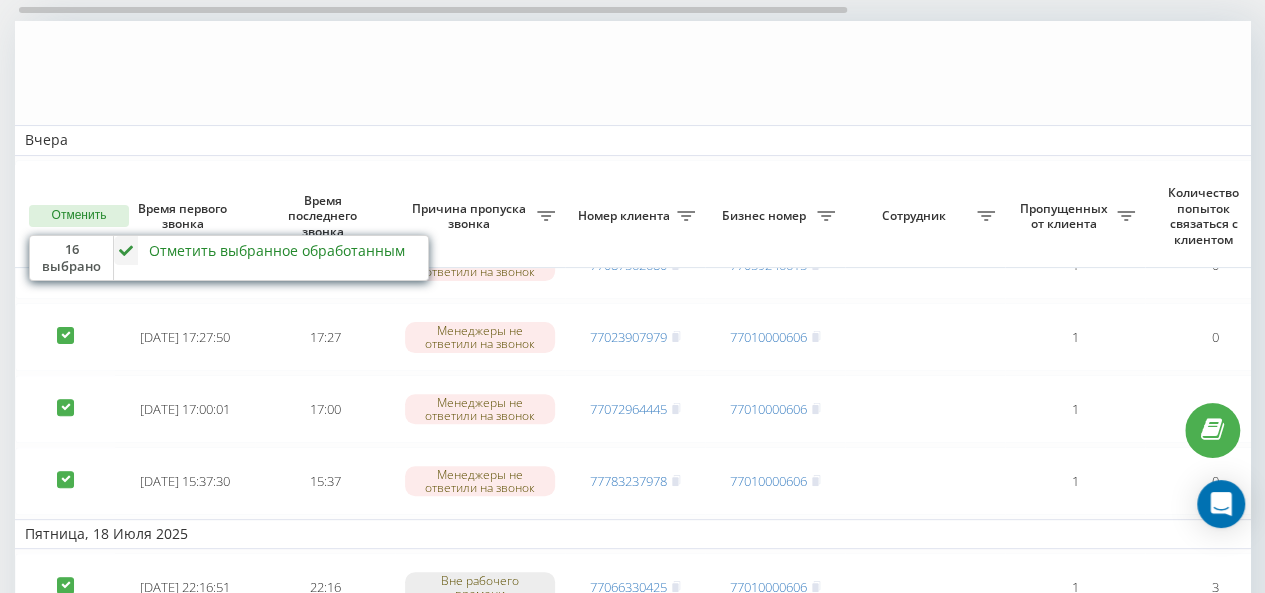 scroll, scrollTop: 0, scrollLeft: 0, axis: both 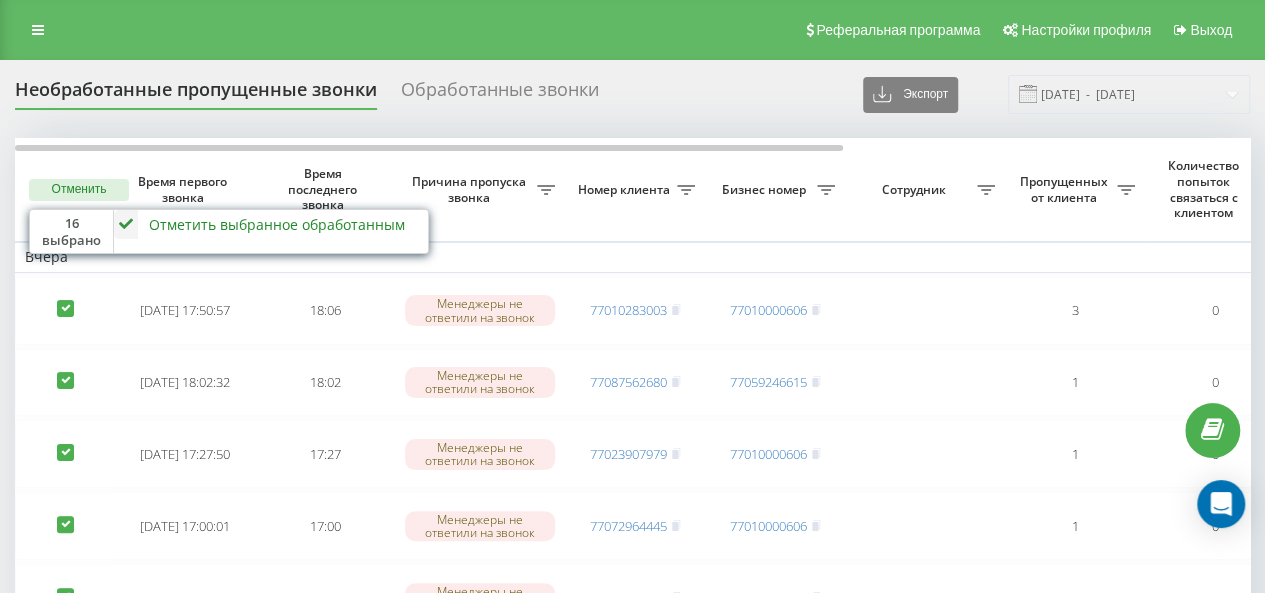 click at bounding box center [126, 224] 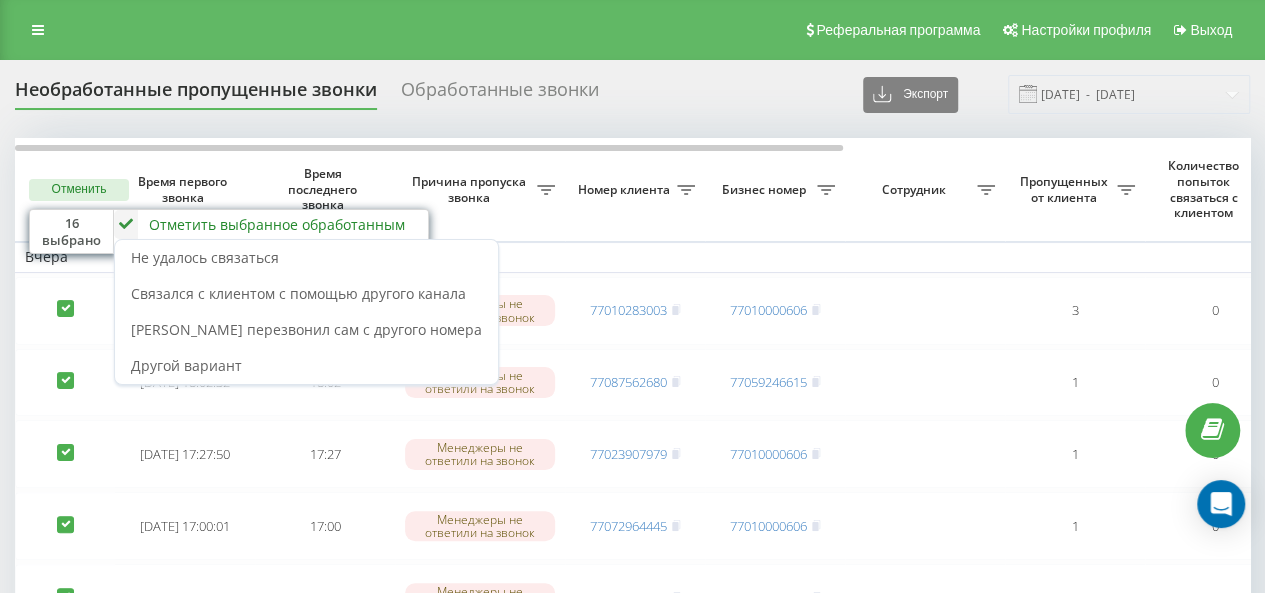 click on "Отменить" at bounding box center [79, 190] 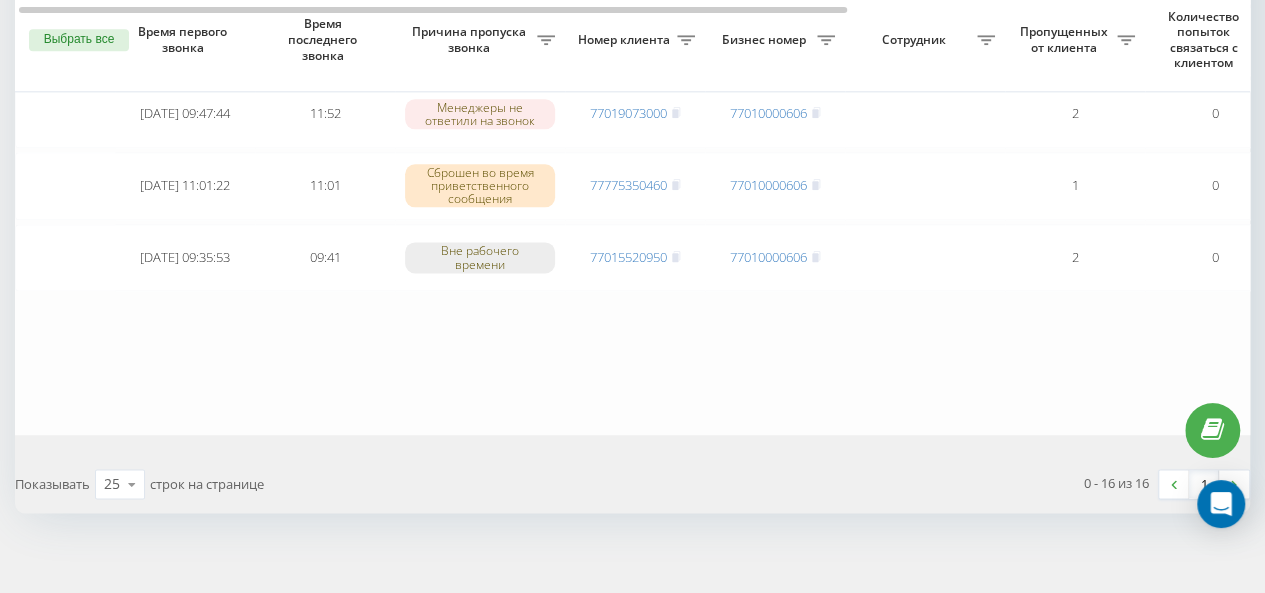 scroll, scrollTop: 1202, scrollLeft: 0, axis: vertical 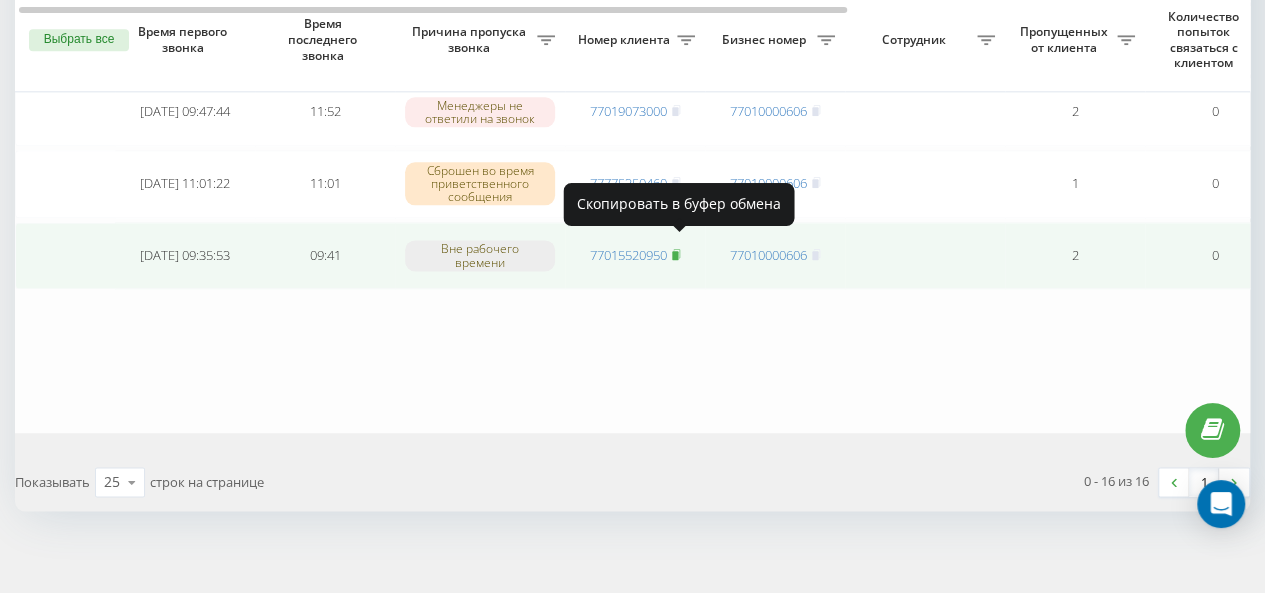 click 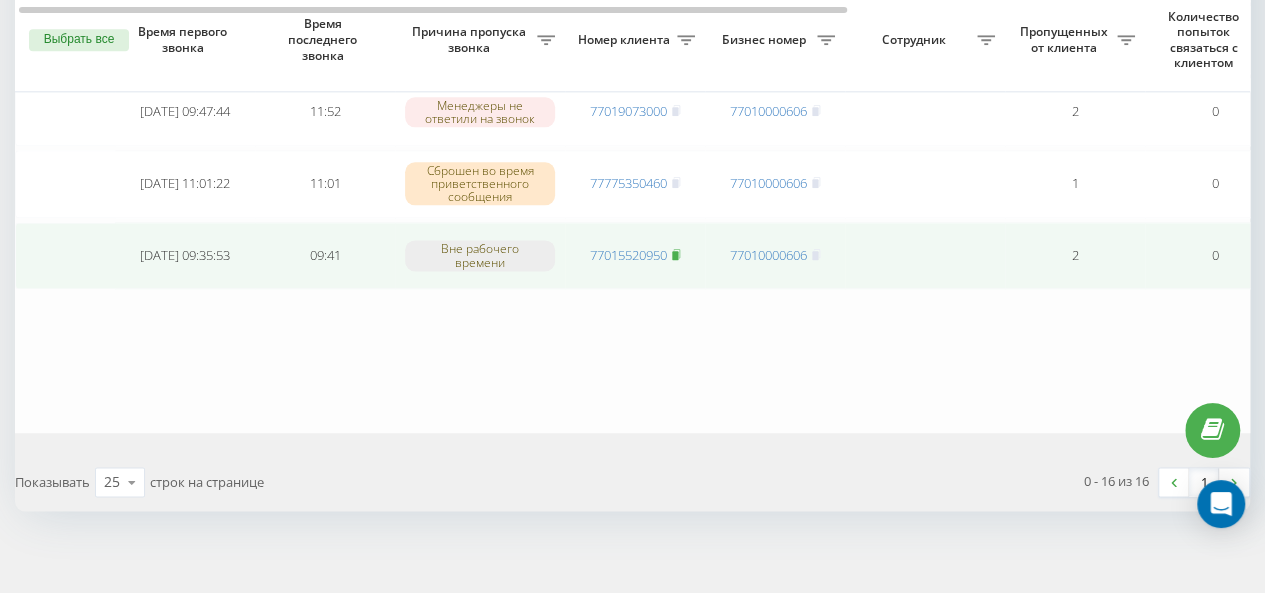 click 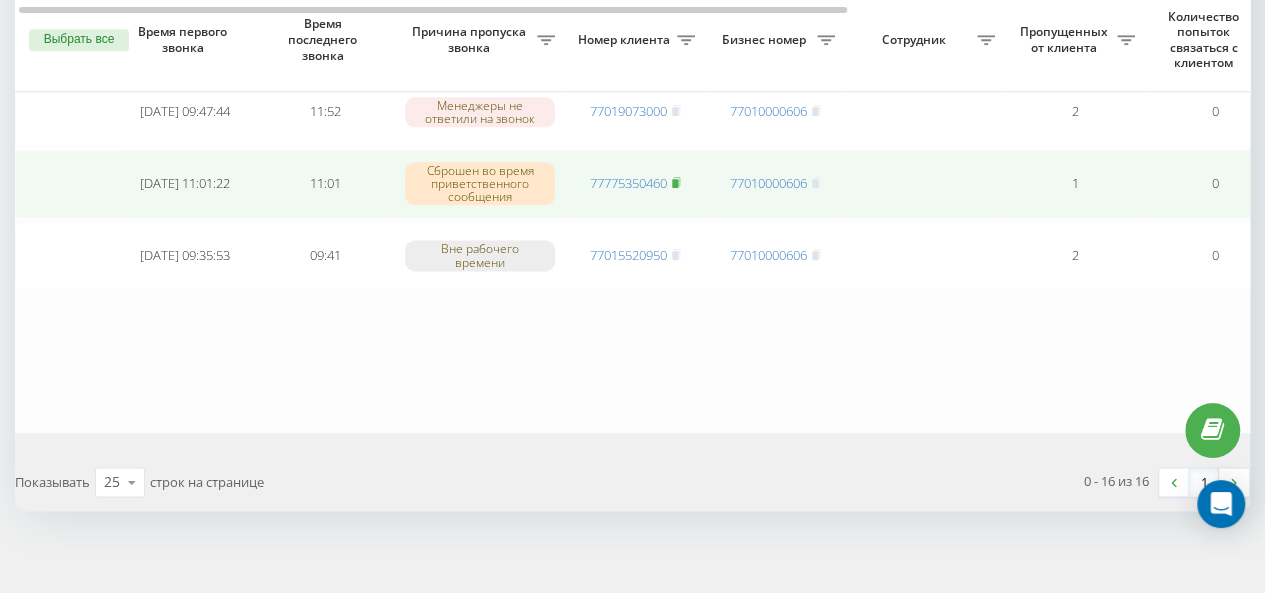 click 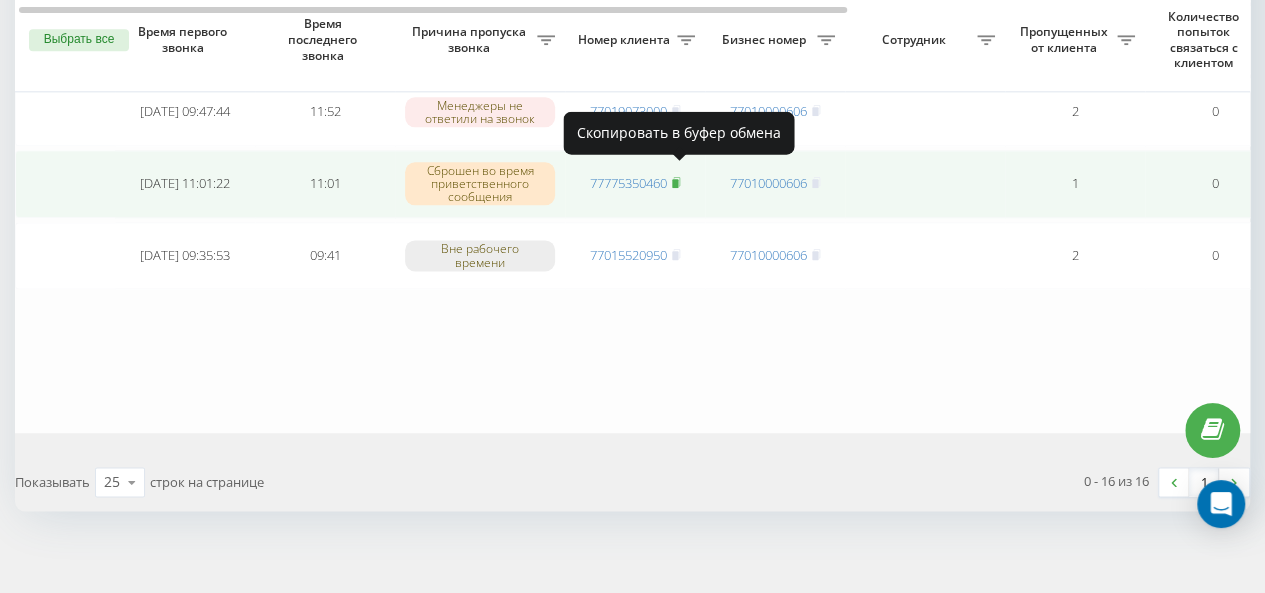 click 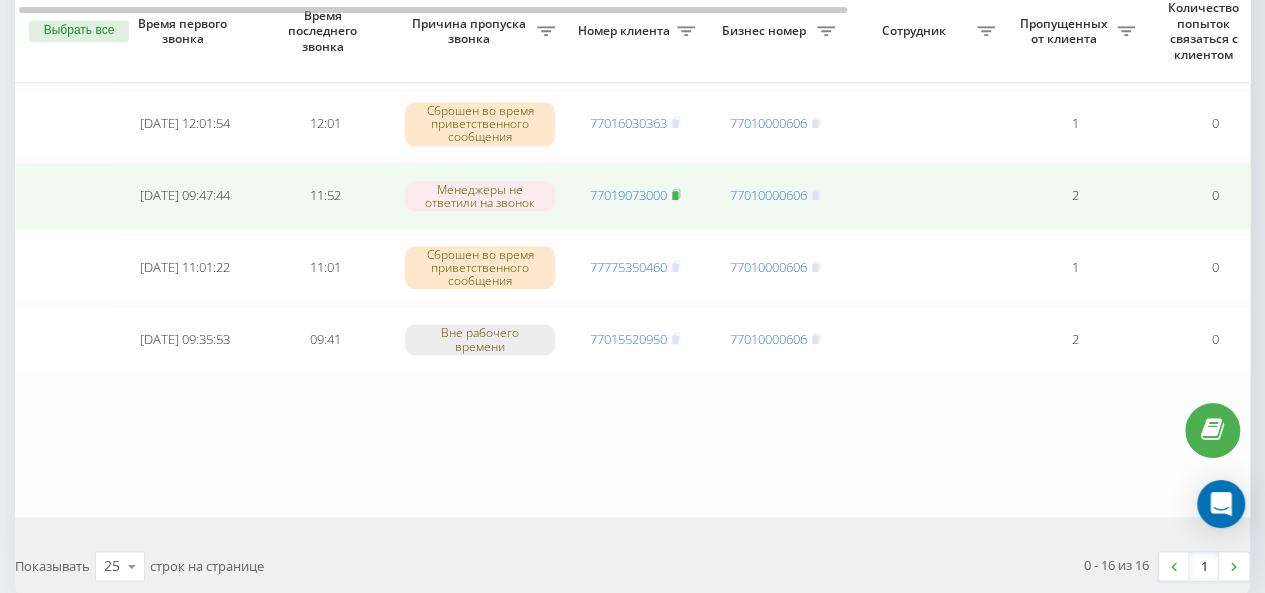 scroll, scrollTop: 1102, scrollLeft: 0, axis: vertical 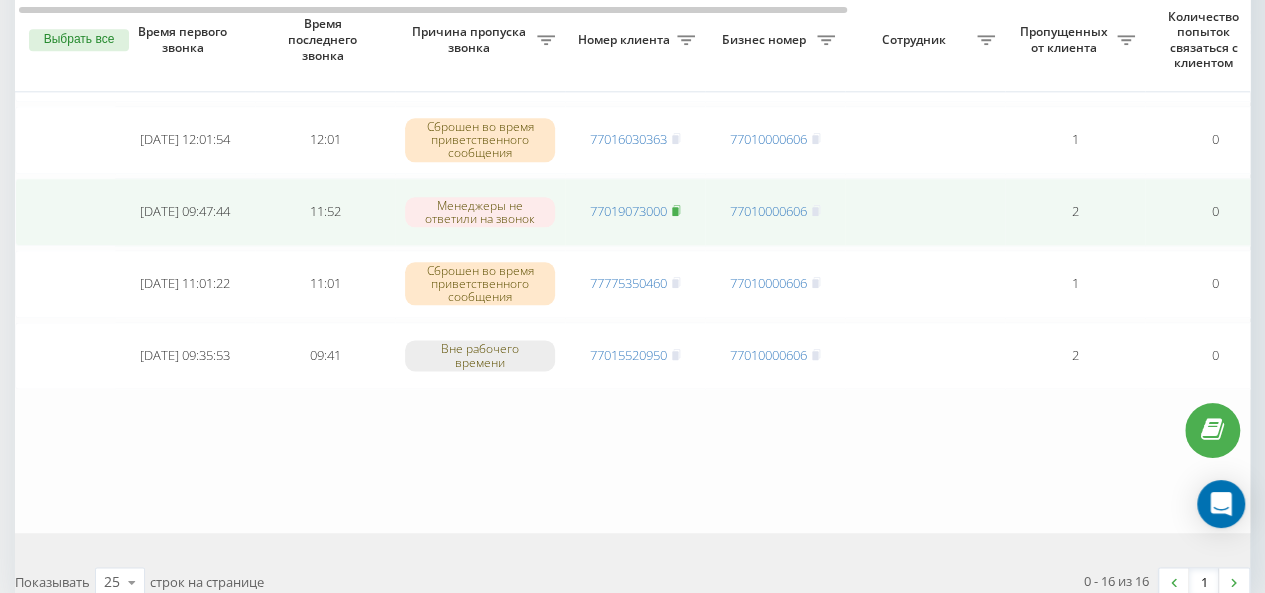 click 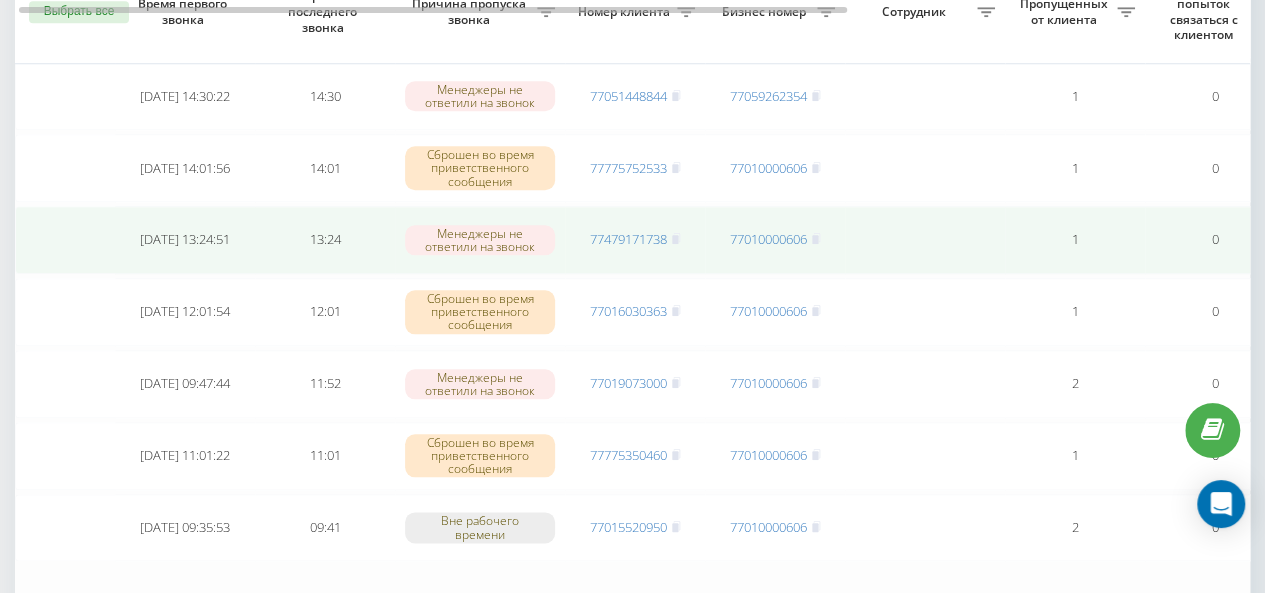 scroll, scrollTop: 902, scrollLeft: 0, axis: vertical 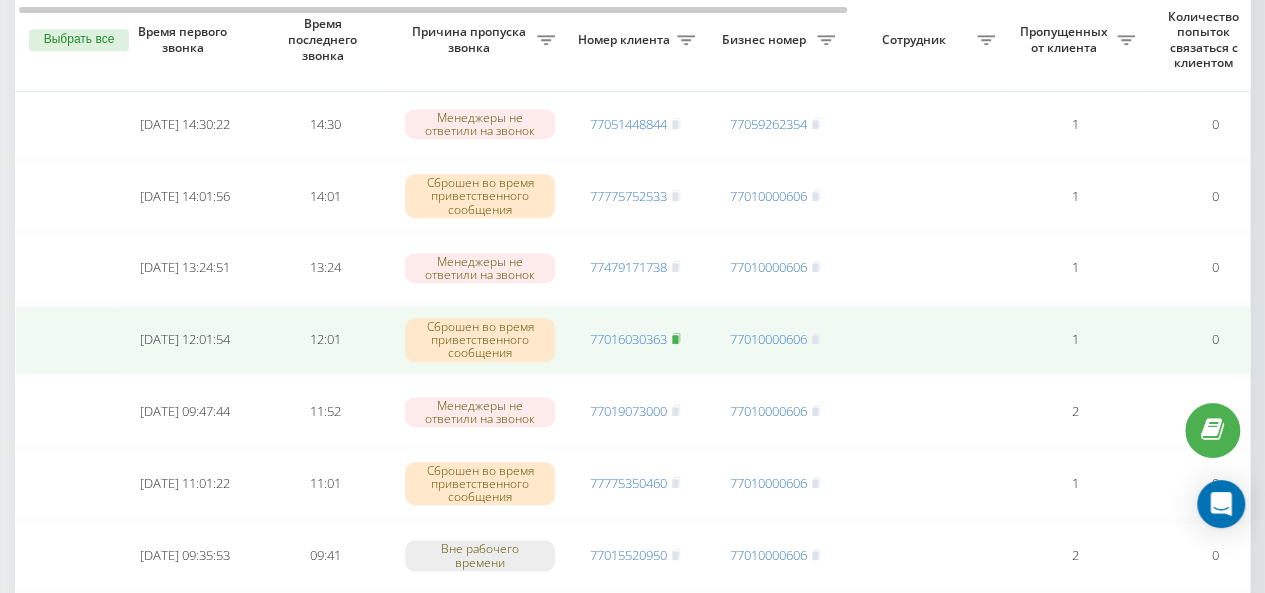click 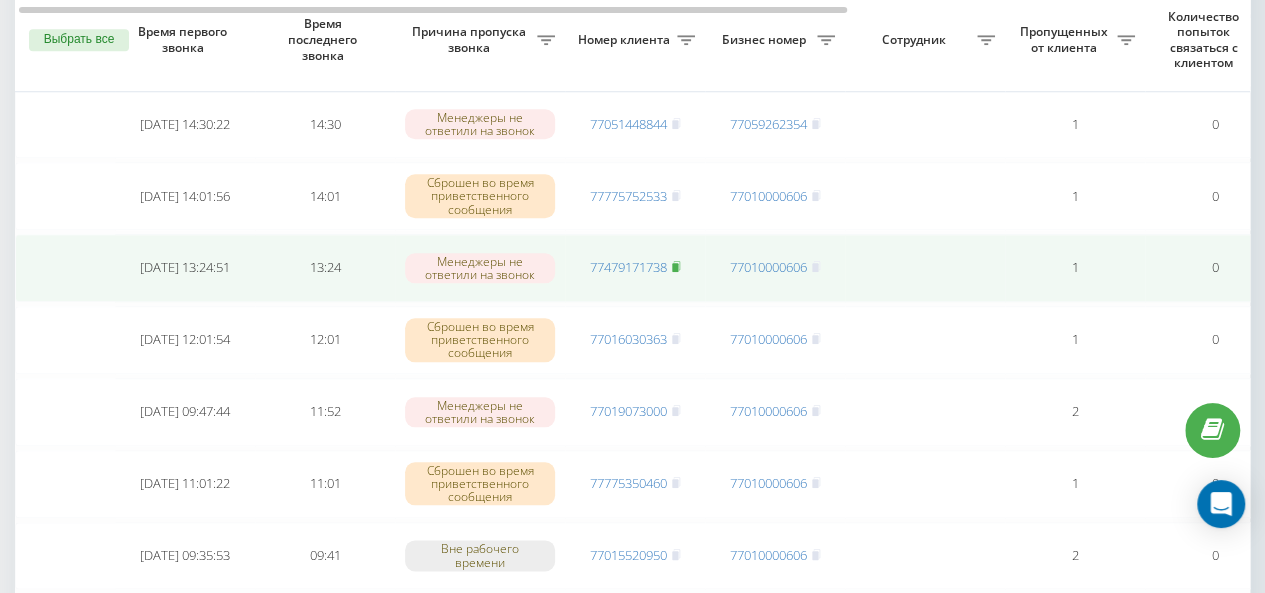 click 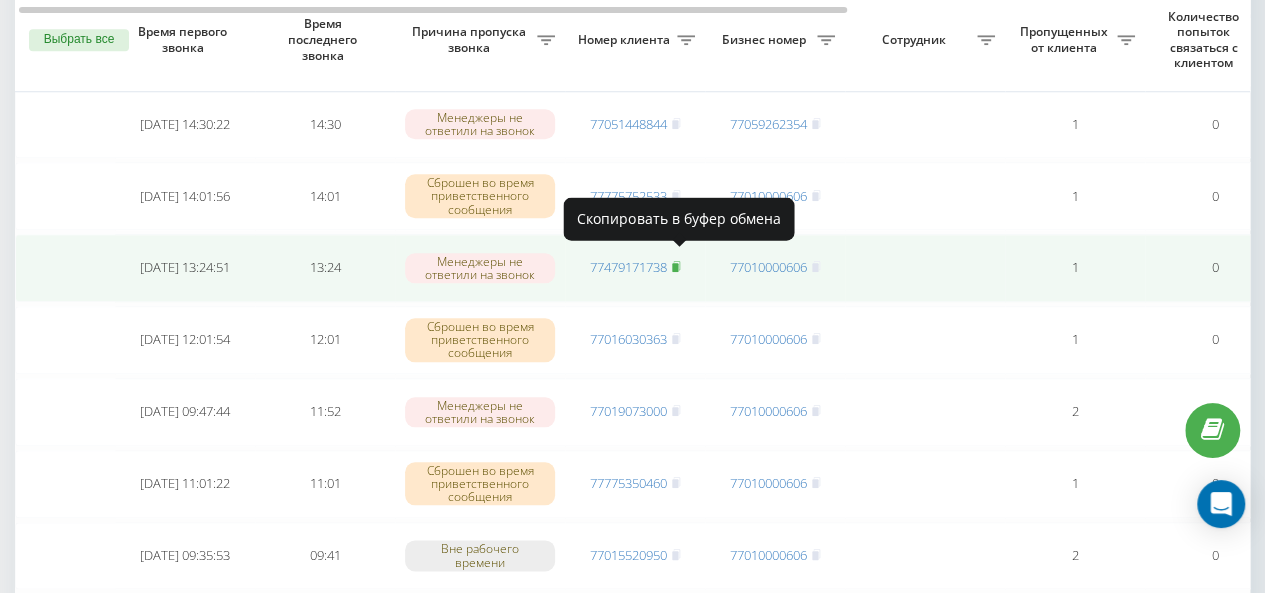 click 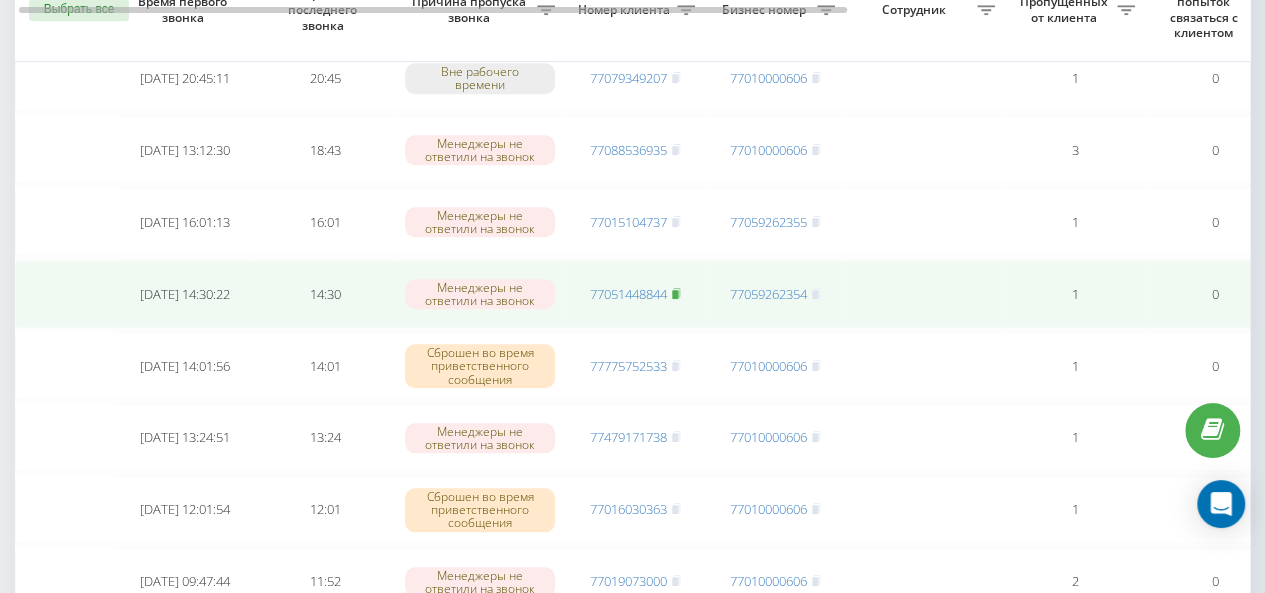 scroll, scrollTop: 702, scrollLeft: 0, axis: vertical 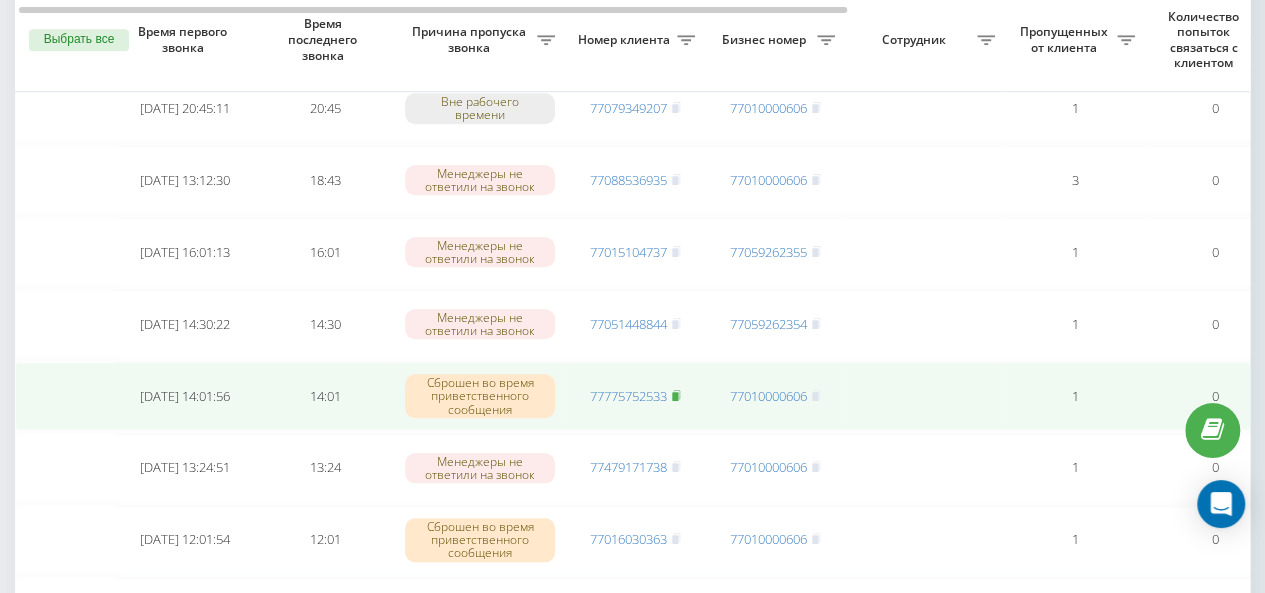 click 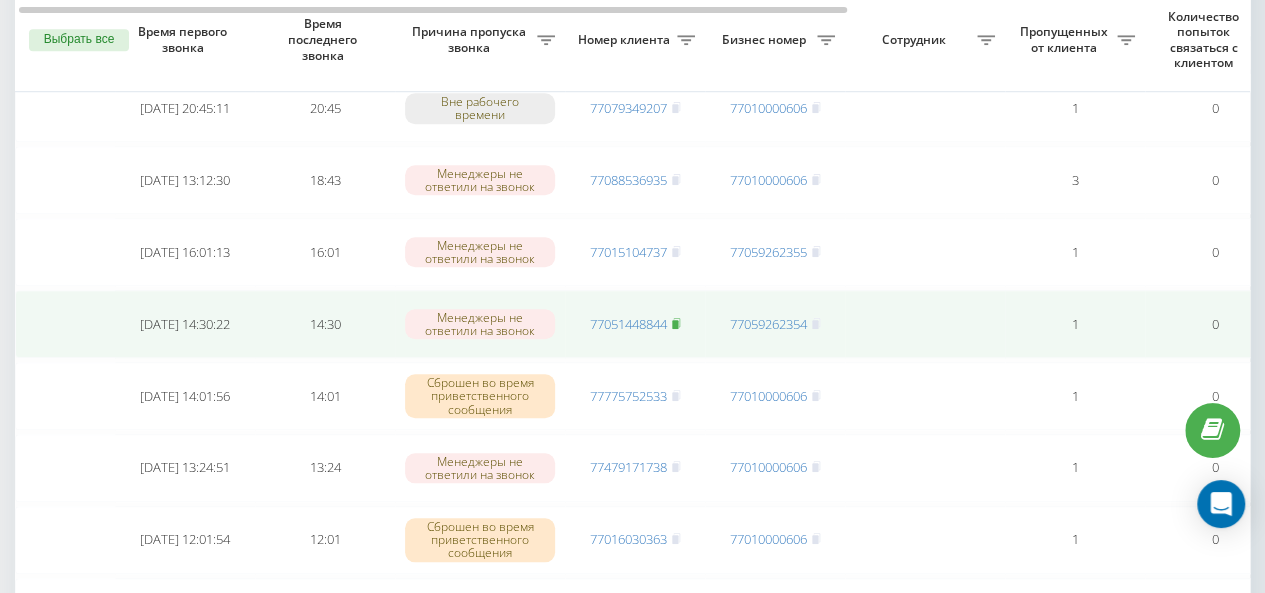 click 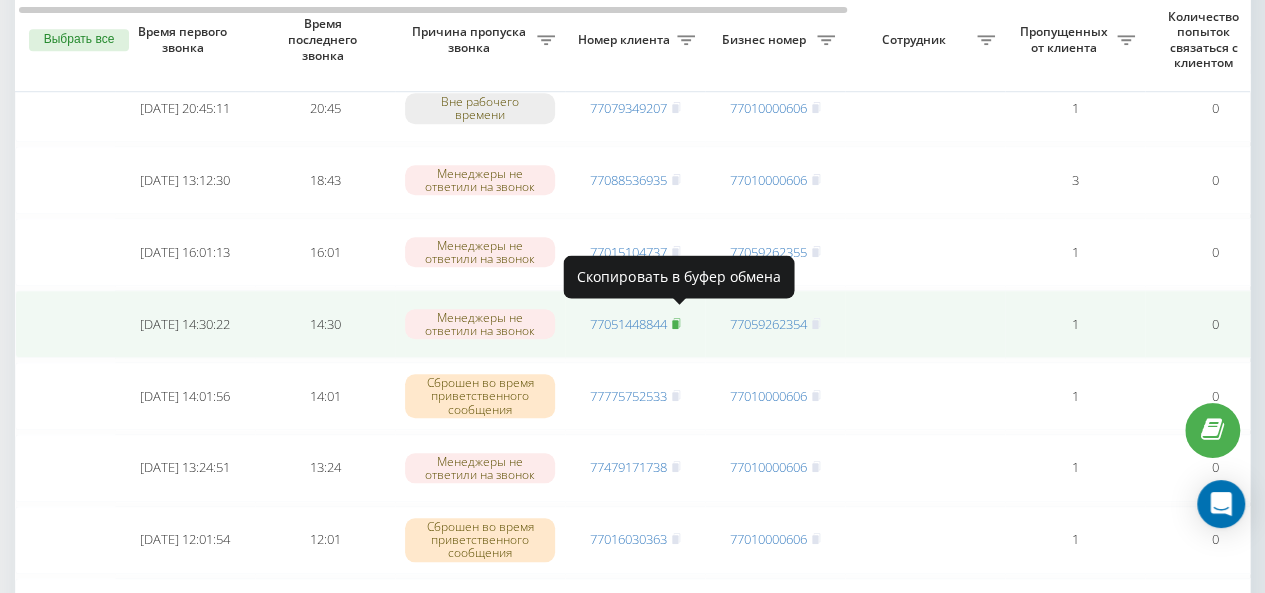 click 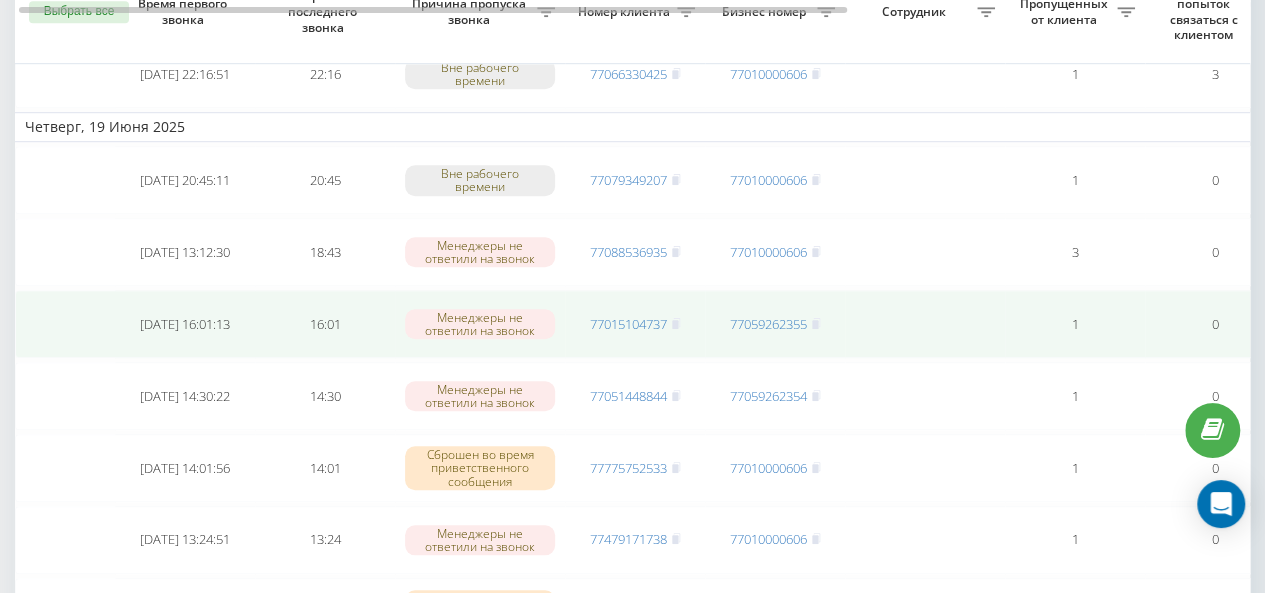 scroll, scrollTop: 602, scrollLeft: 0, axis: vertical 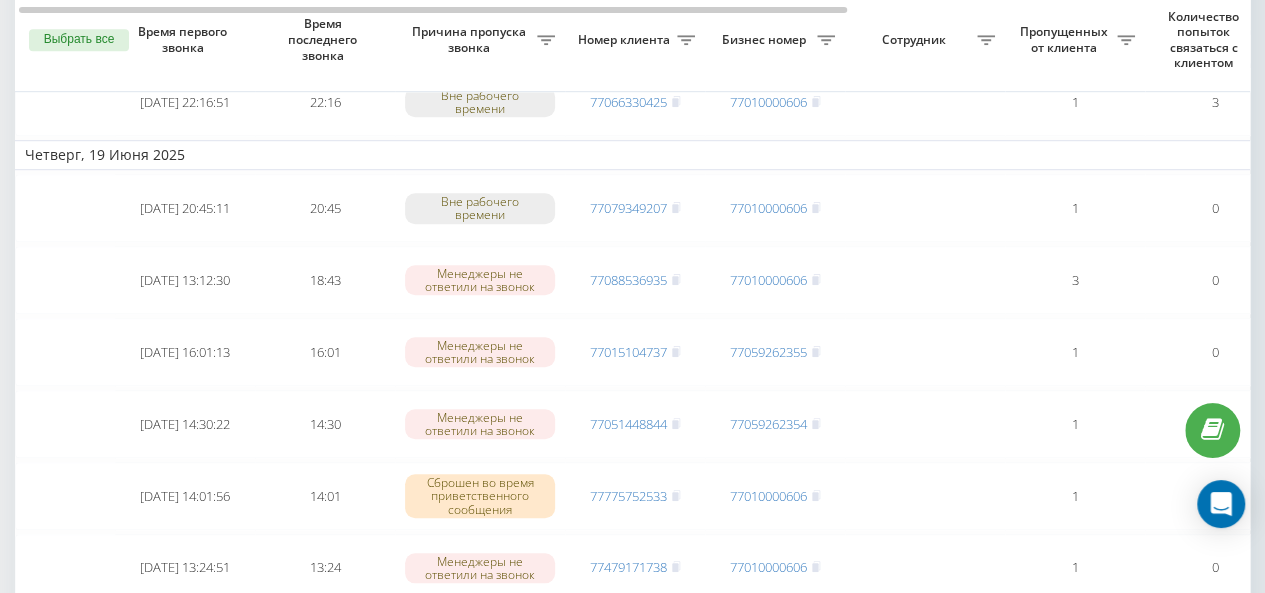 click on "Выбрать все" at bounding box center (79, 40) 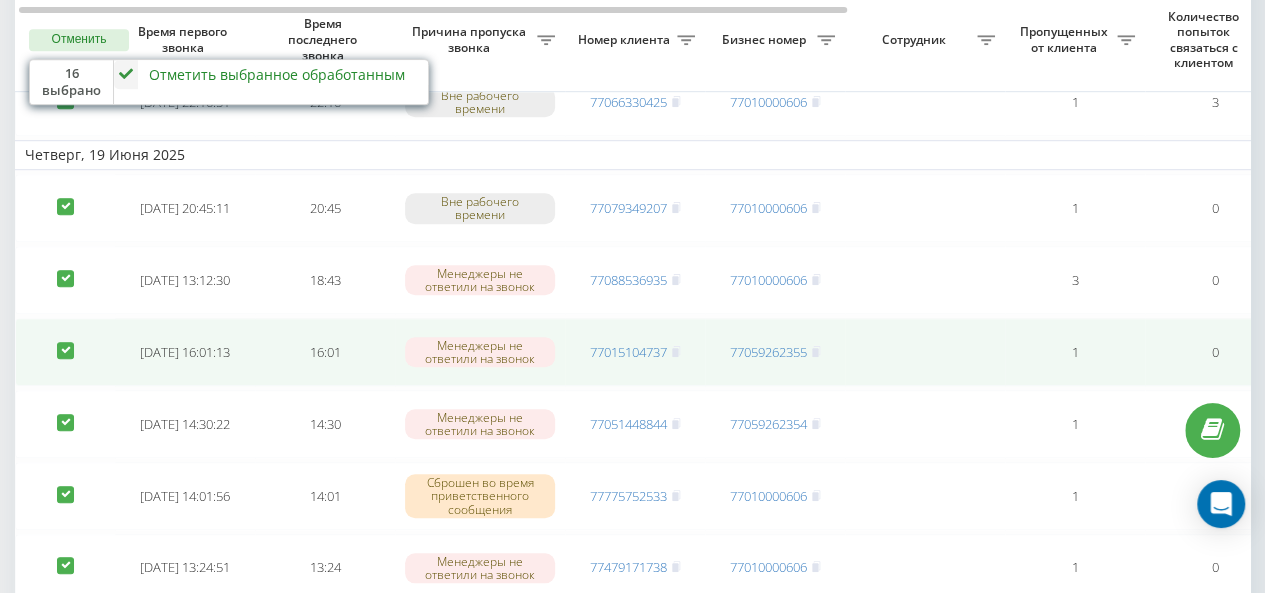 drag, startPoint x: 66, startPoint y: 337, endPoint x: 66, endPoint y: 325, distance: 12 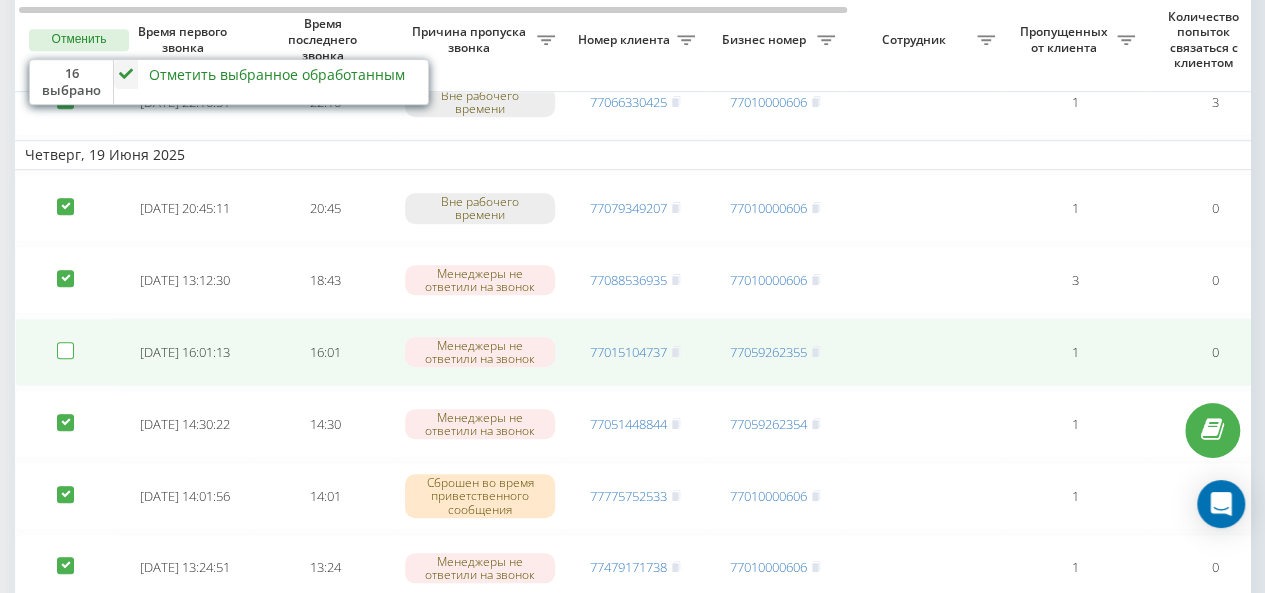 checkbox on "false" 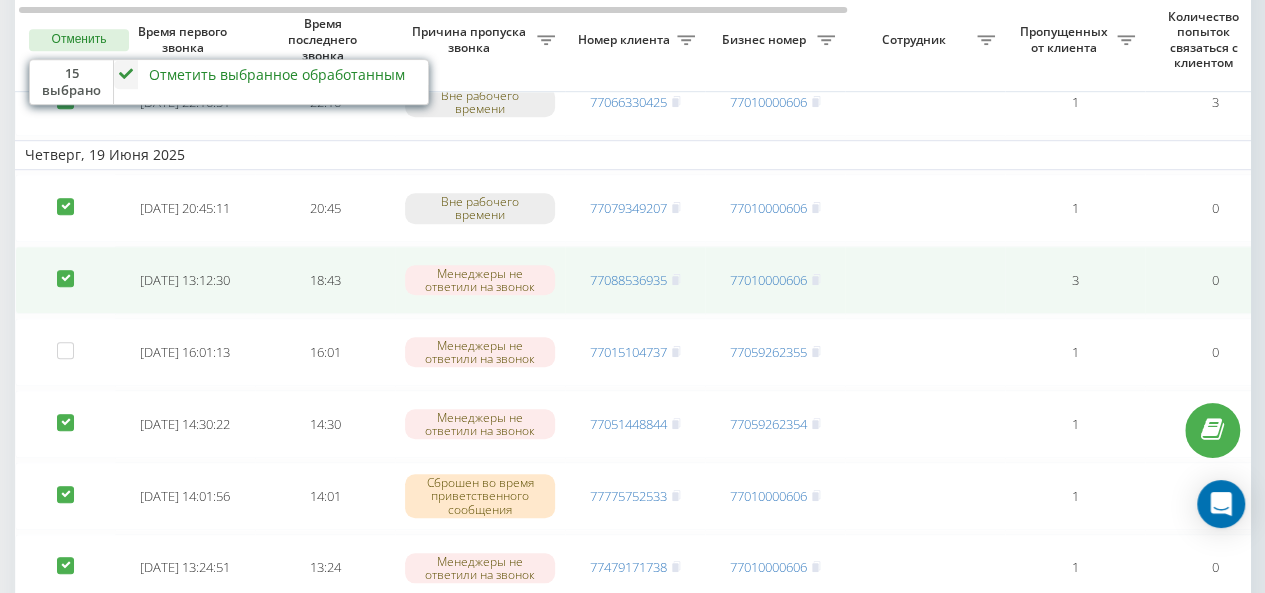 click at bounding box center [65, 270] 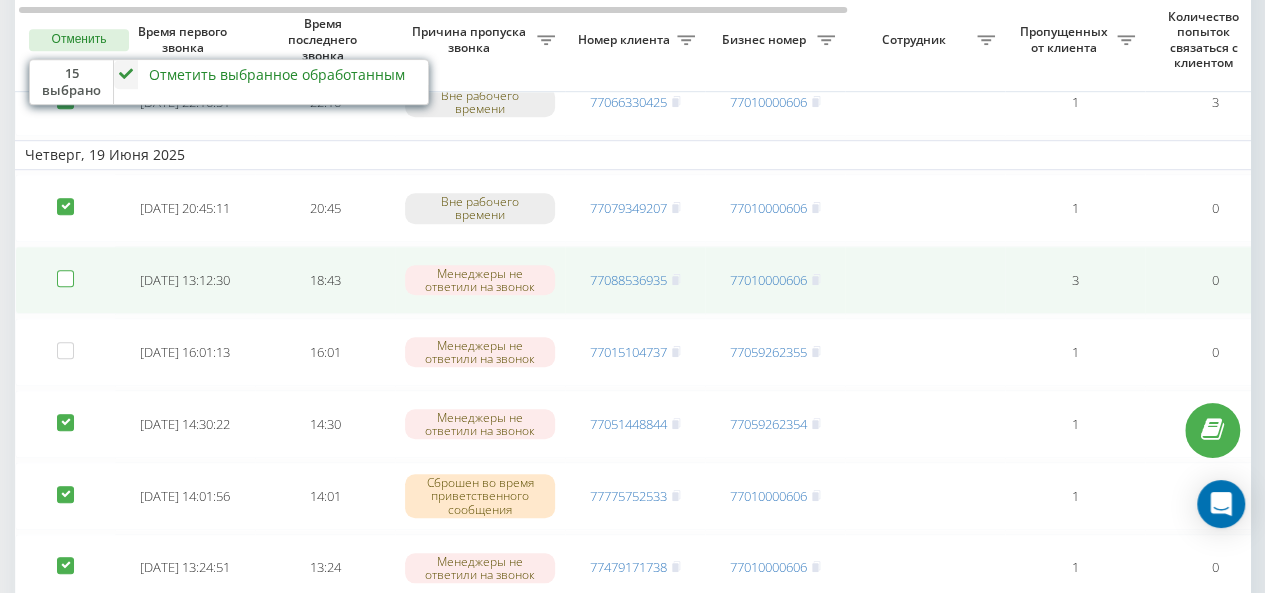 checkbox on "false" 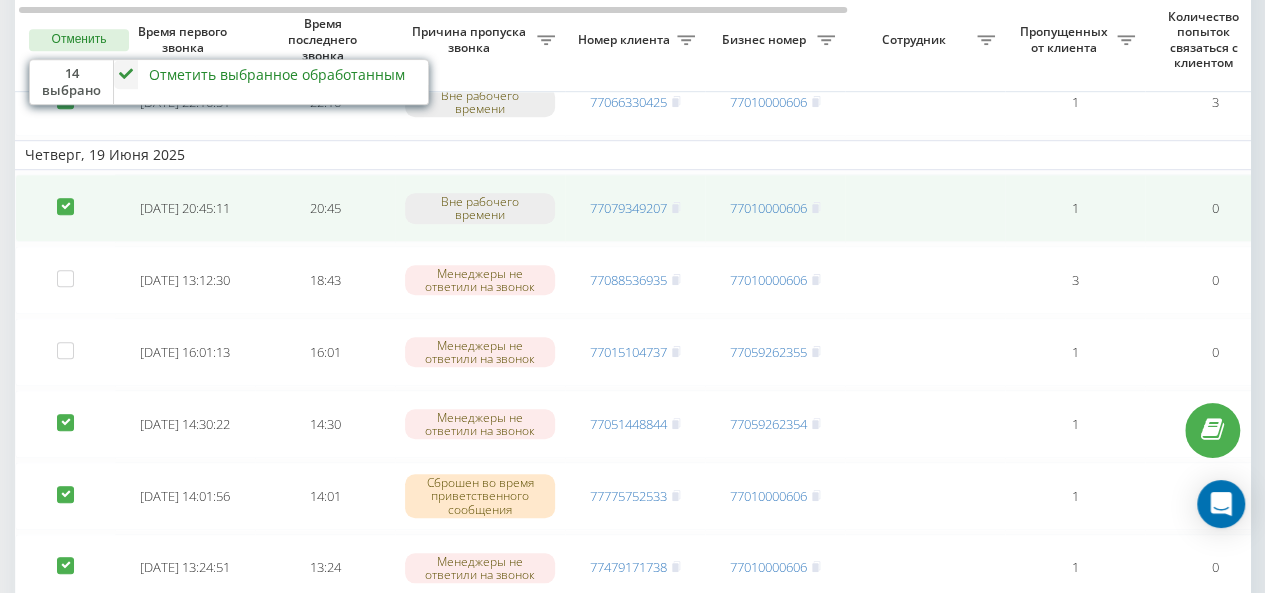 click at bounding box center [65, 198] 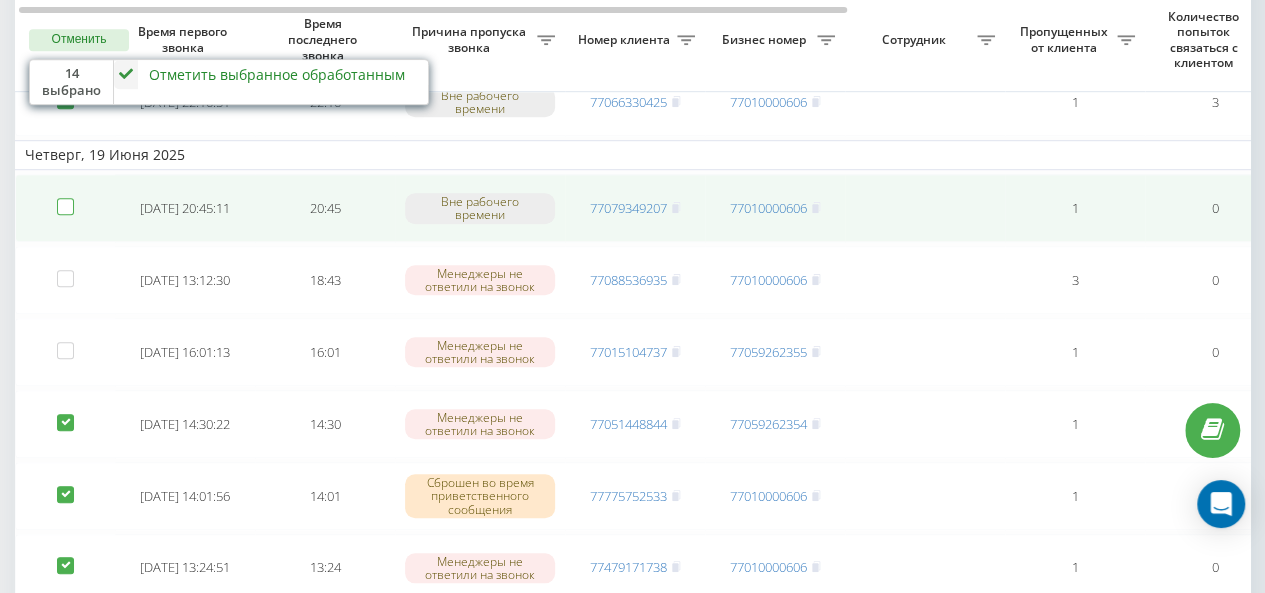 checkbox on "false" 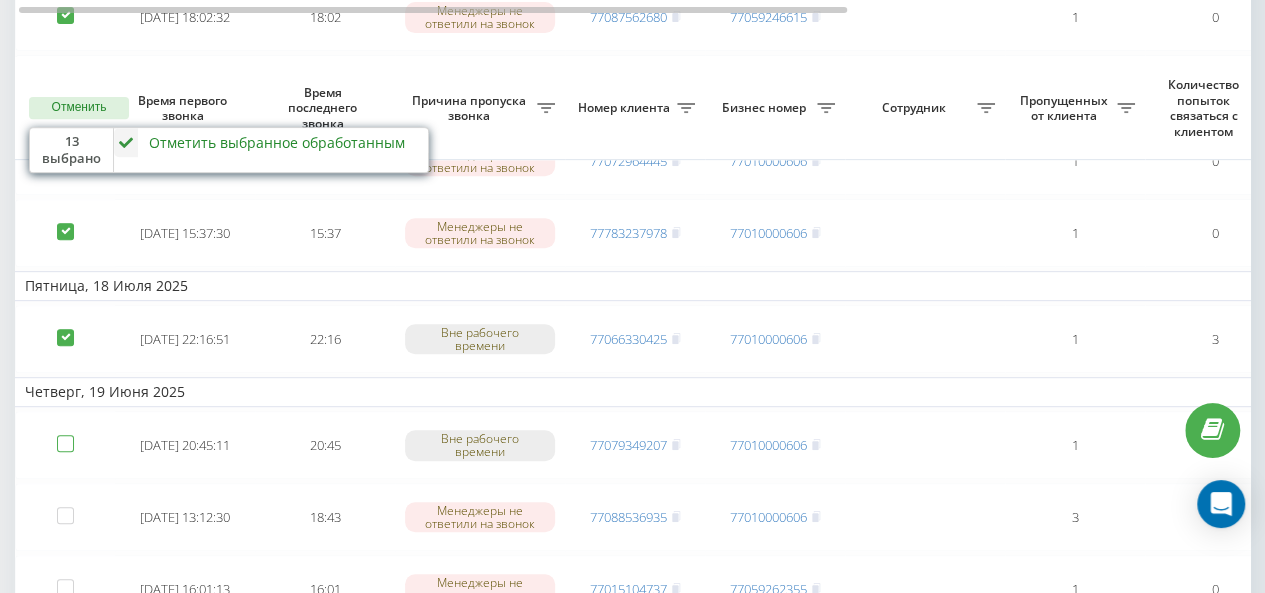 scroll, scrollTop: 202, scrollLeft: 0, axis: vertical 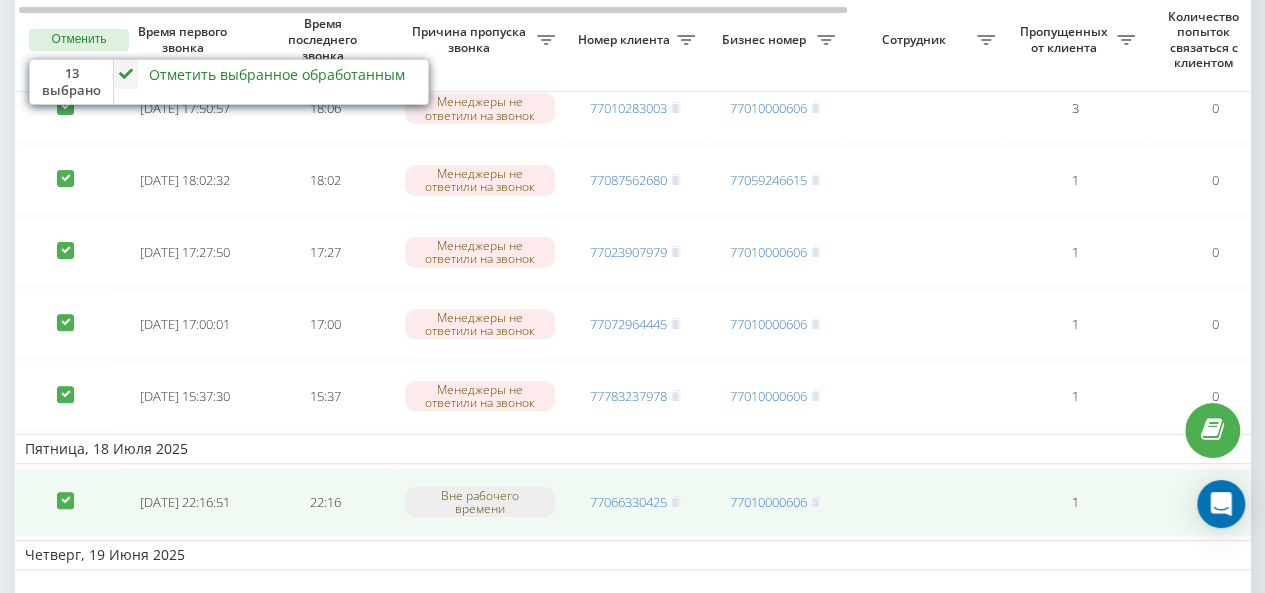 click at bounding box center [65, 492] 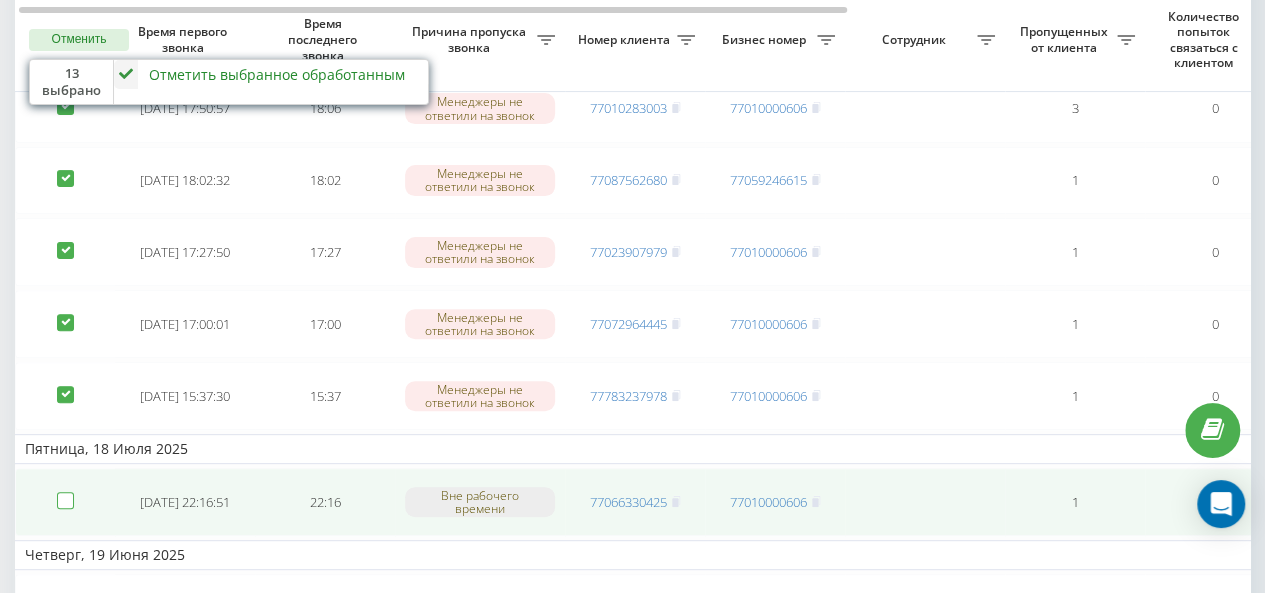 checkbox on "false" 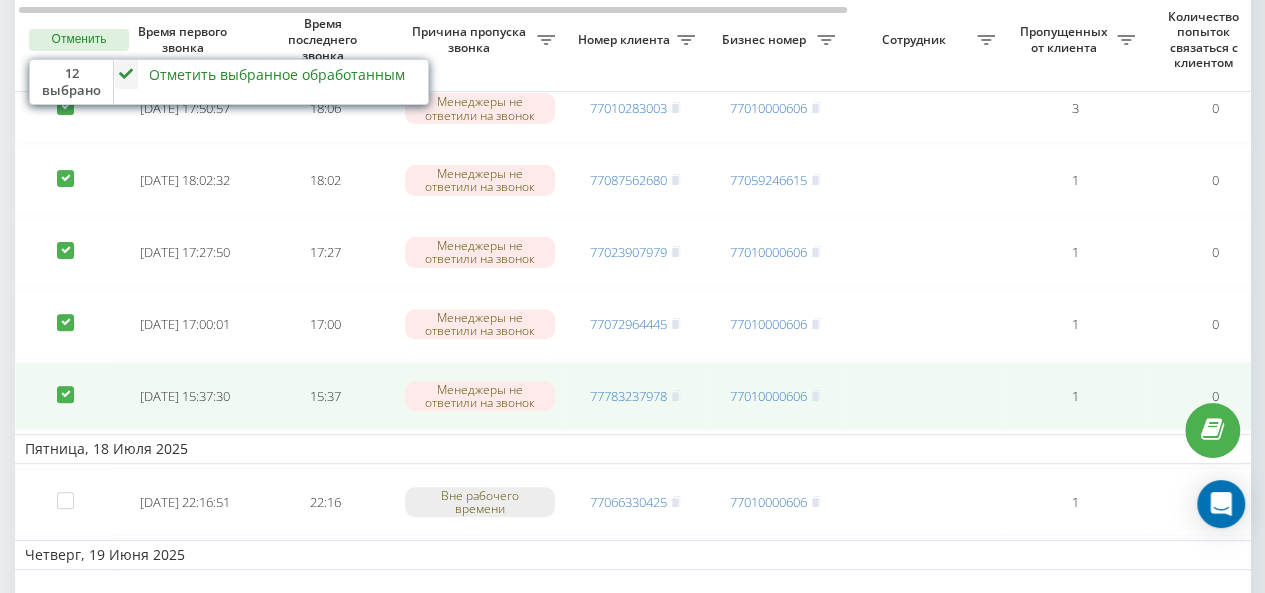 click at bounding box center (65, 386) 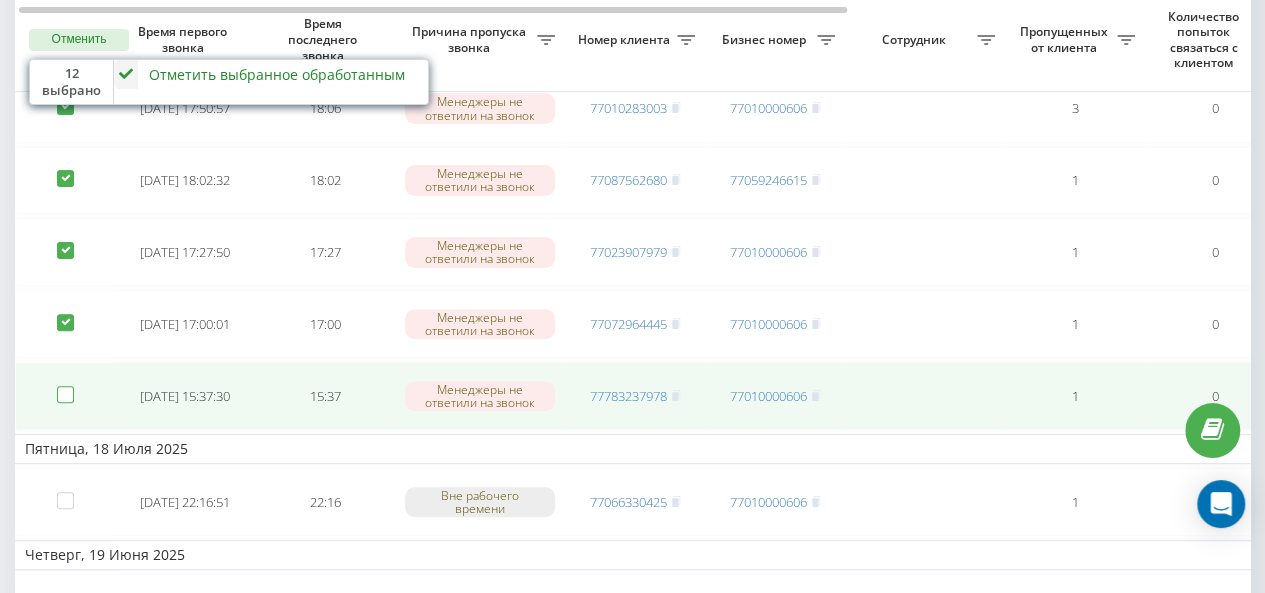 checkbox on "false" 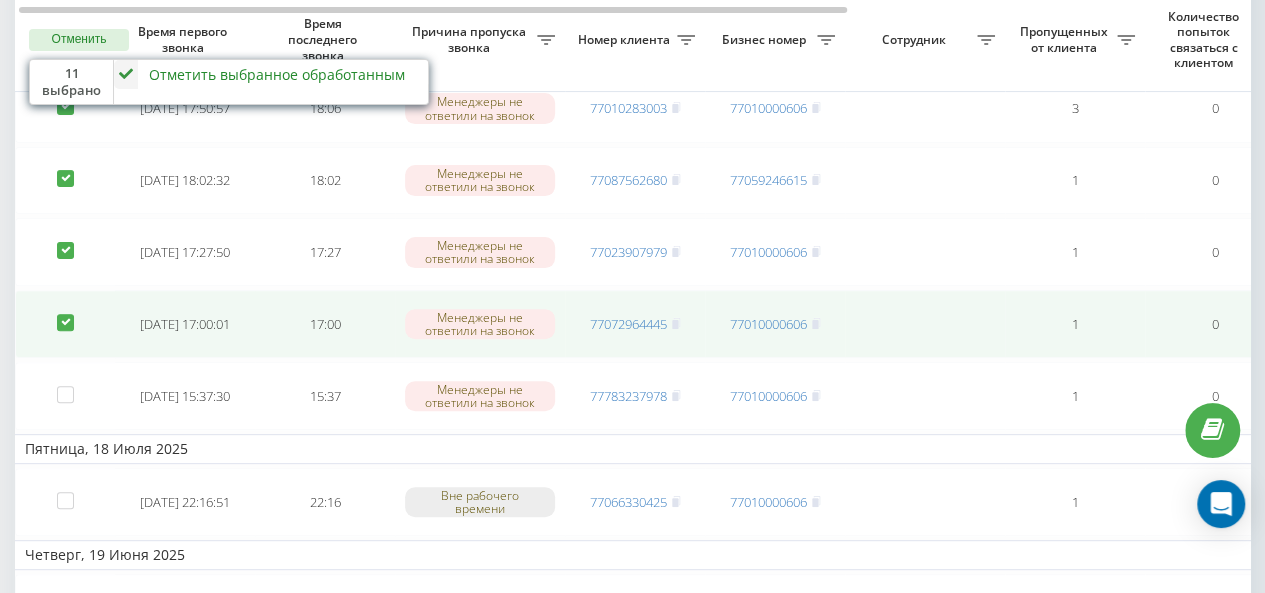 click at bounding box center (65, 314) 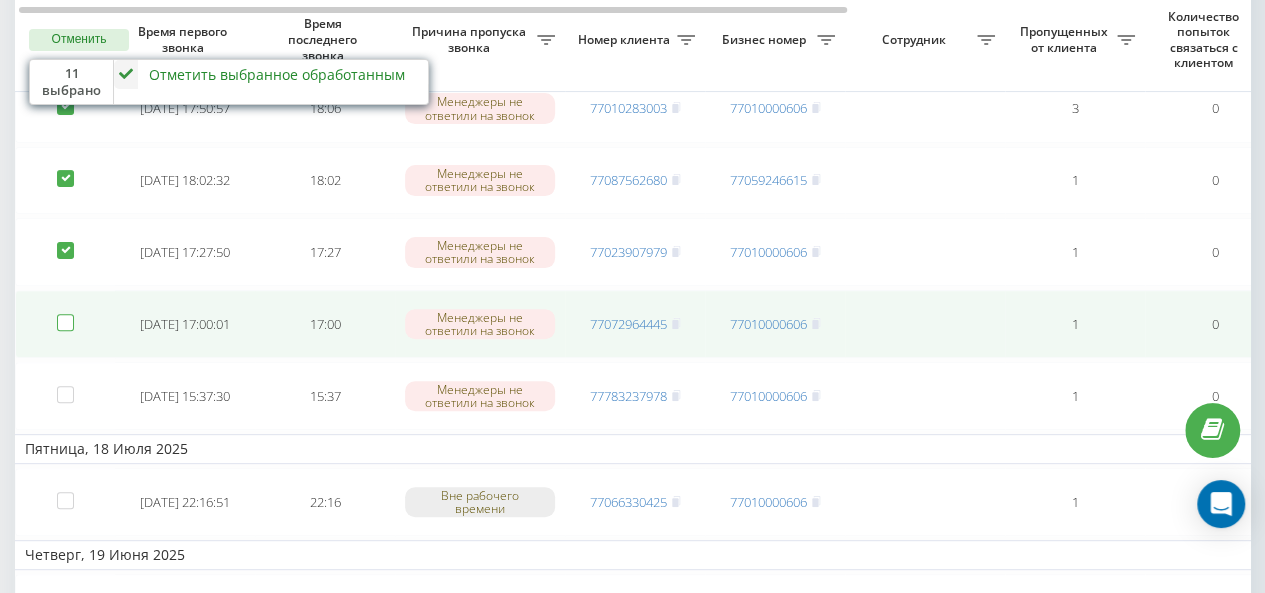 checkbox on "false" 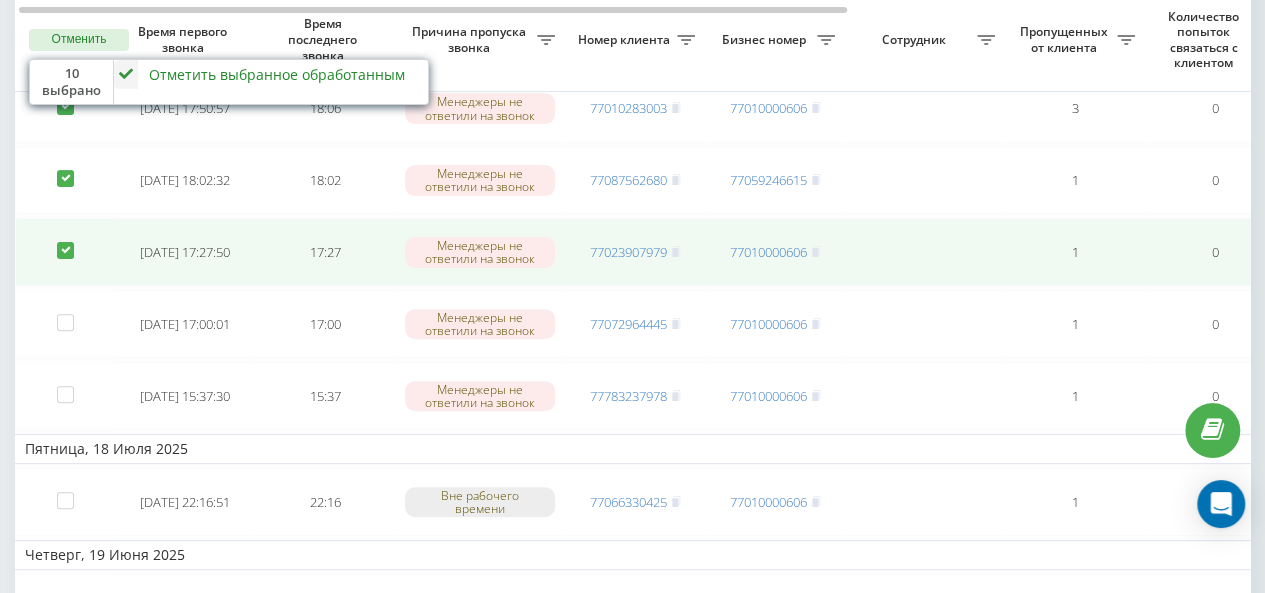 click at bounding box center (65, 242) 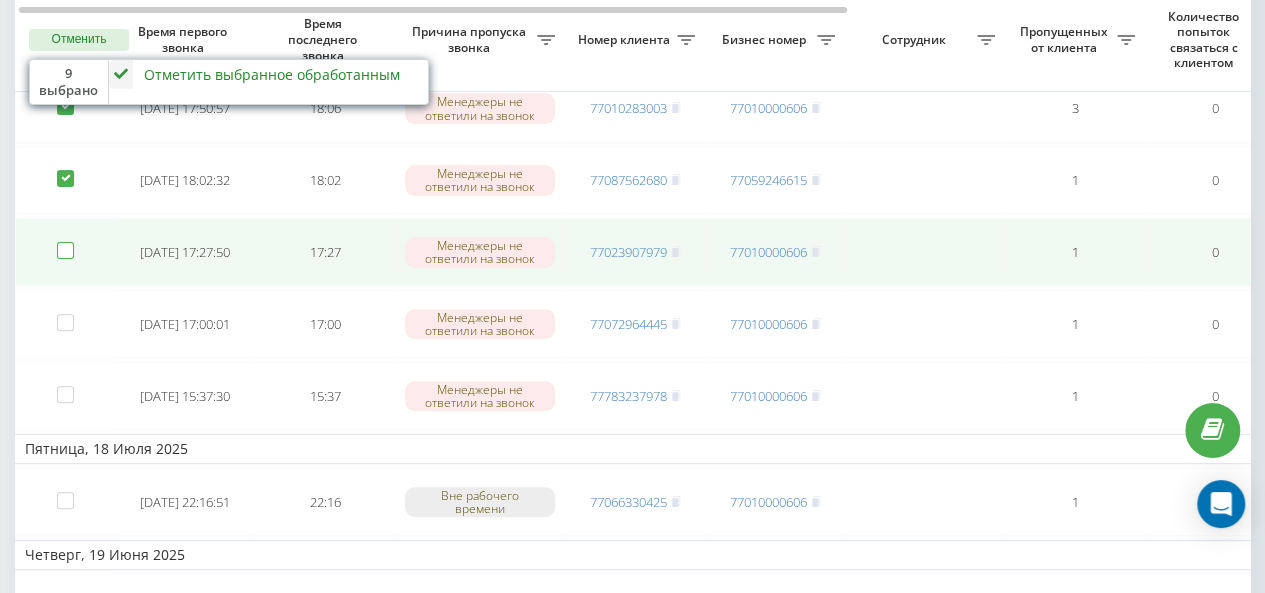 checkbox on "false" 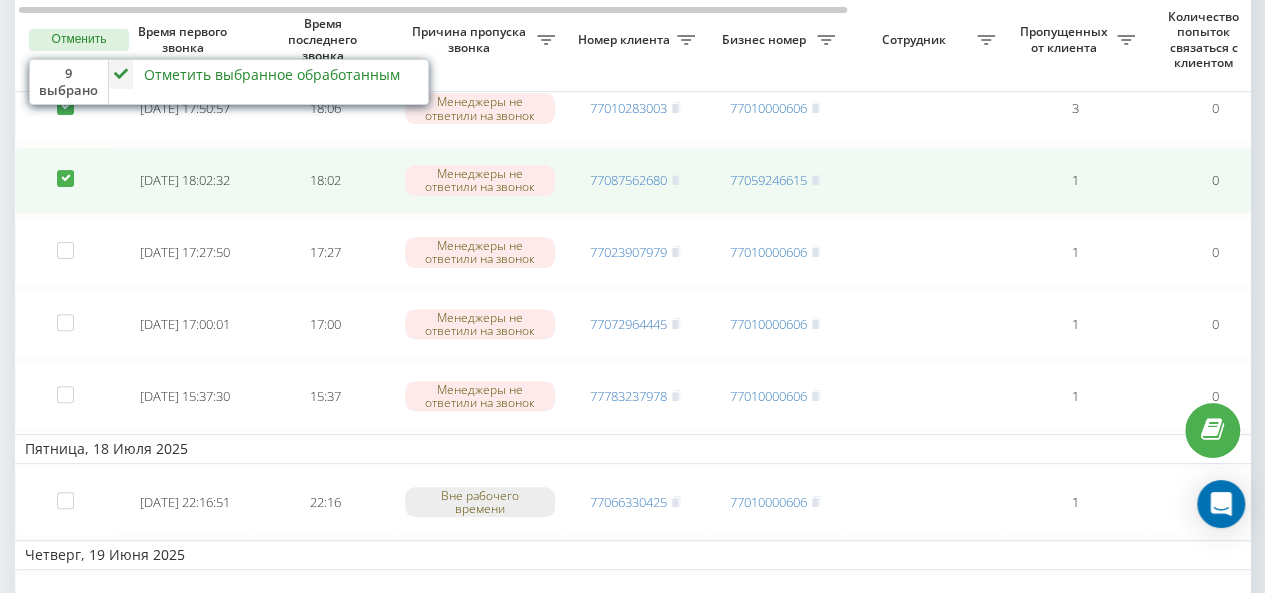 click at bounding box center [65, 181] 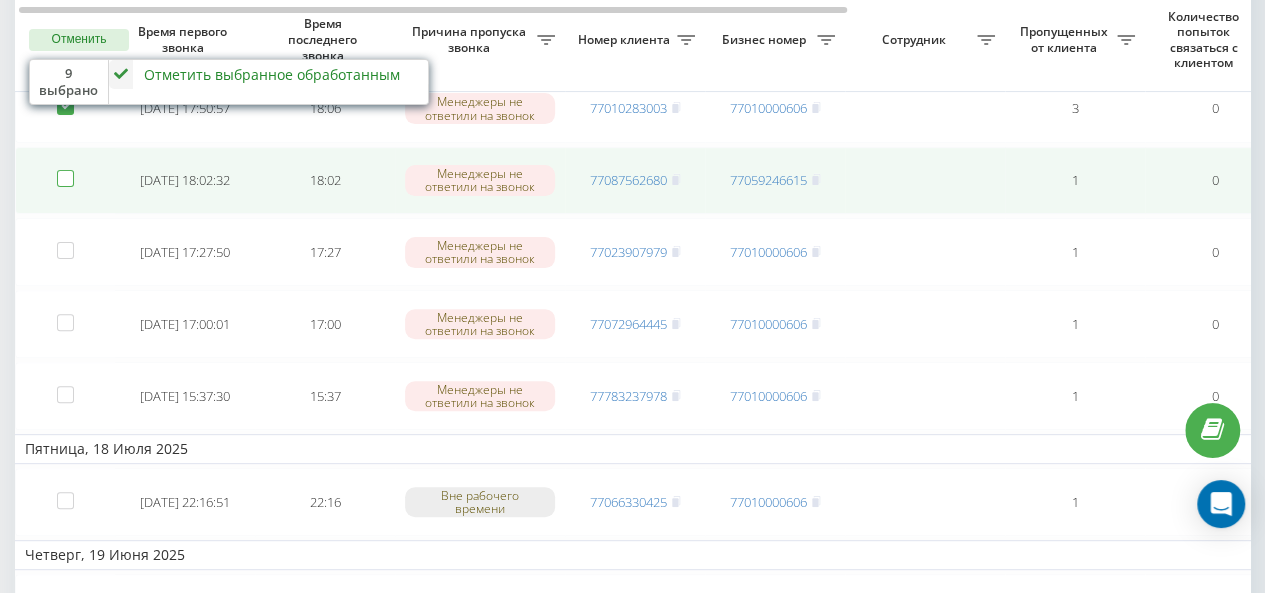 checkbox on "false" 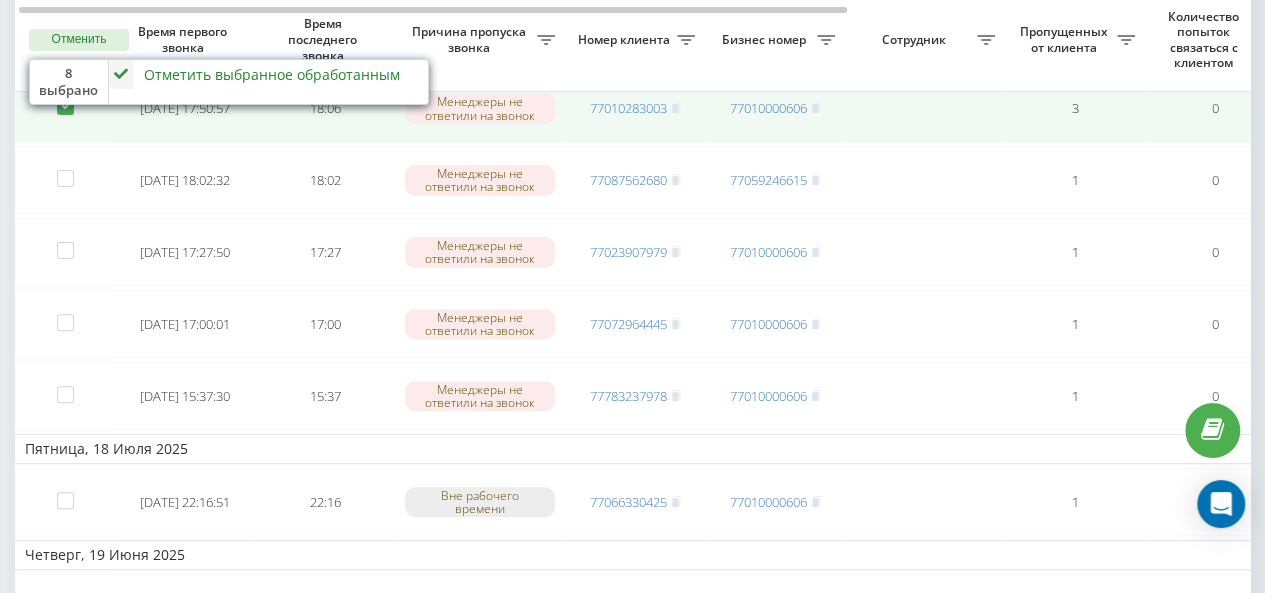 click at bounding box center (65, 98) 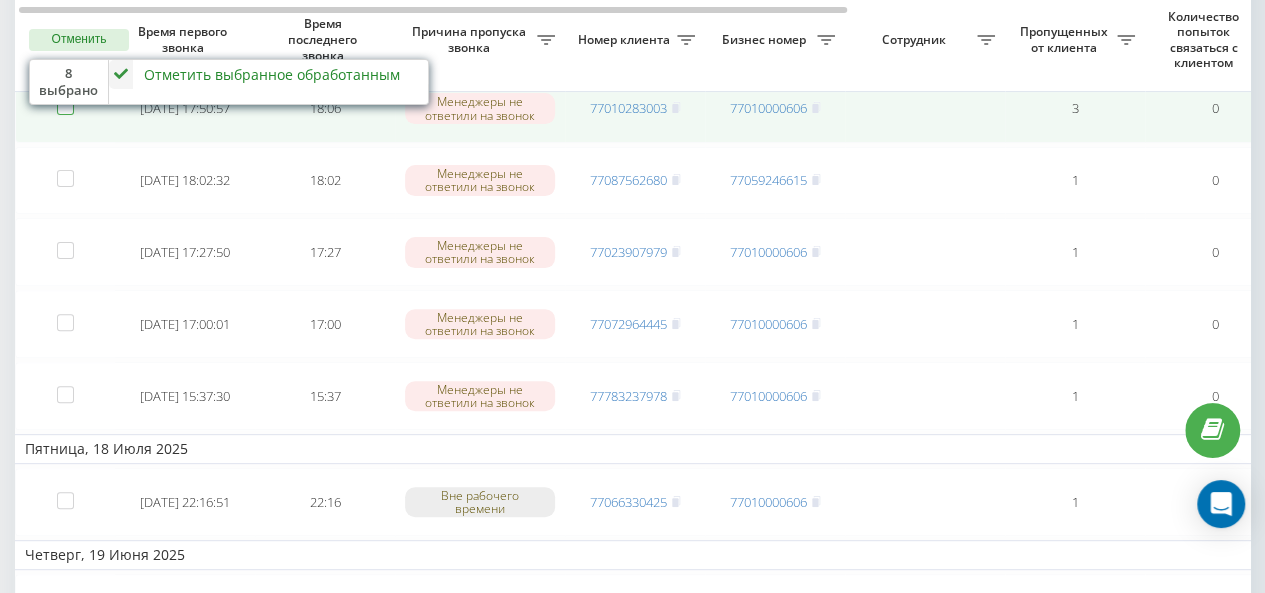 checkbox on "false" 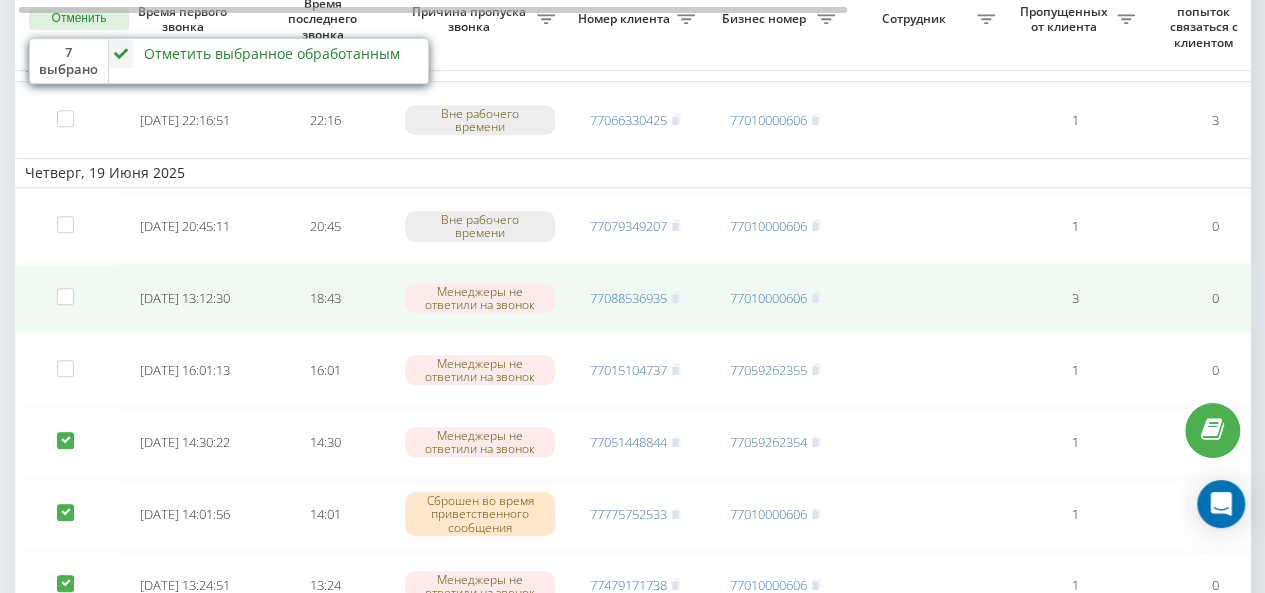 scroll, scrollTop: 600, scrollLeft: 0, axis: vertical 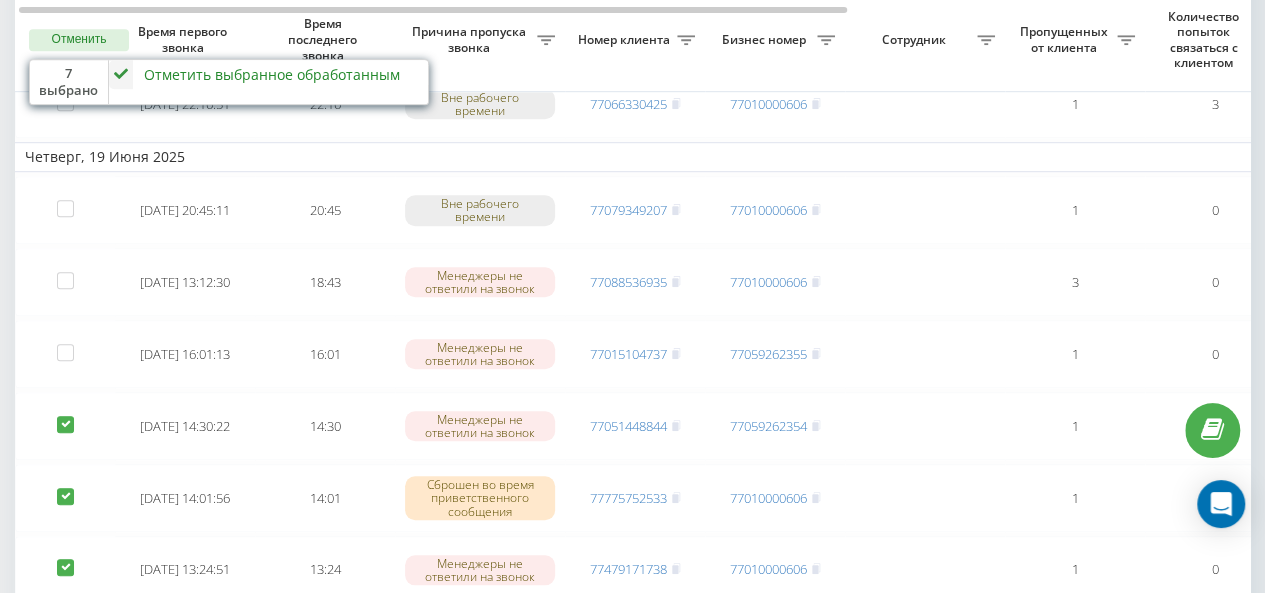 click at bounding box center [121, 74] 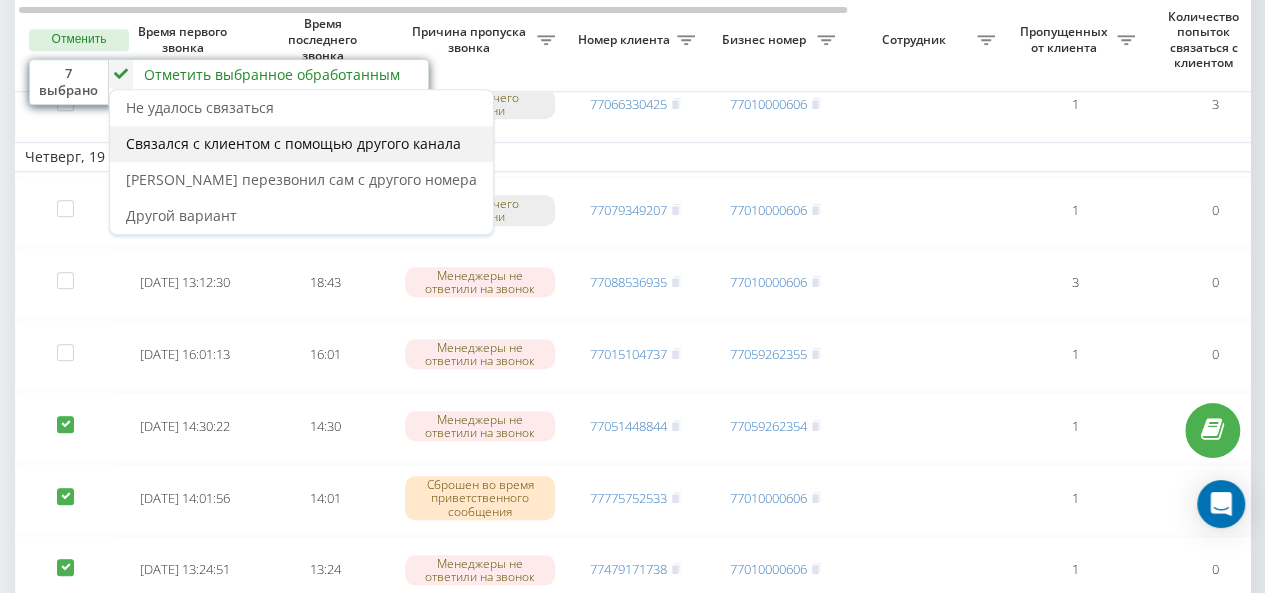 click on "Связался с клиентом с помощью другого канала" at bounding box center (293, 143) 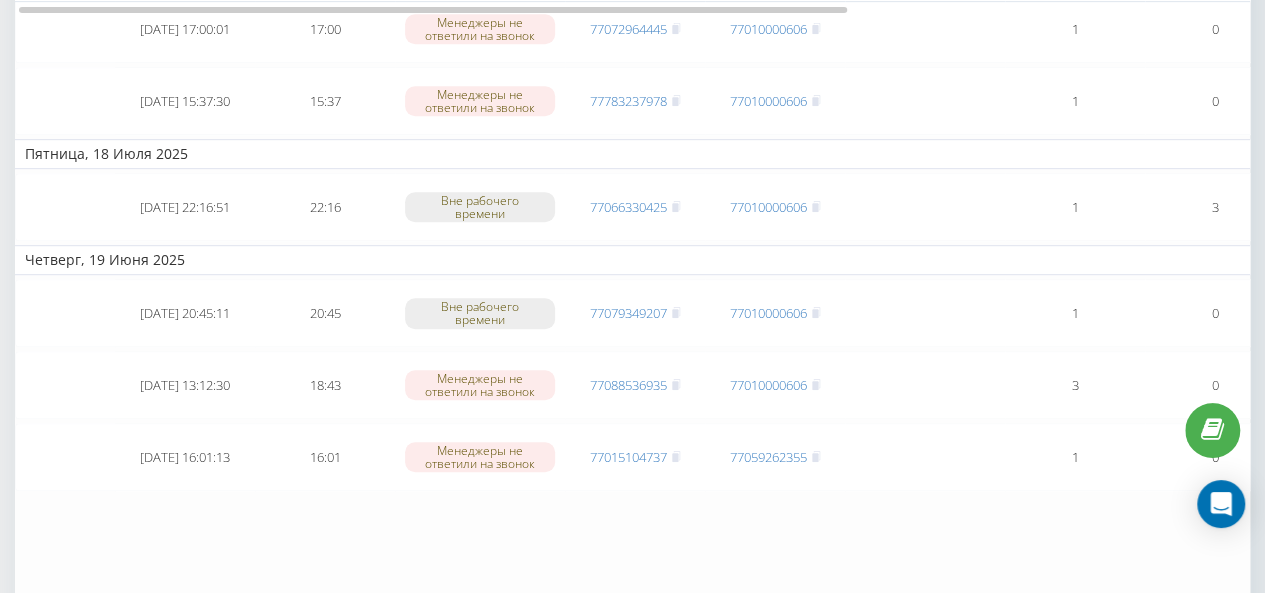 scroll, scrollTop: 703, scrollLeft: 0, axis: vertical 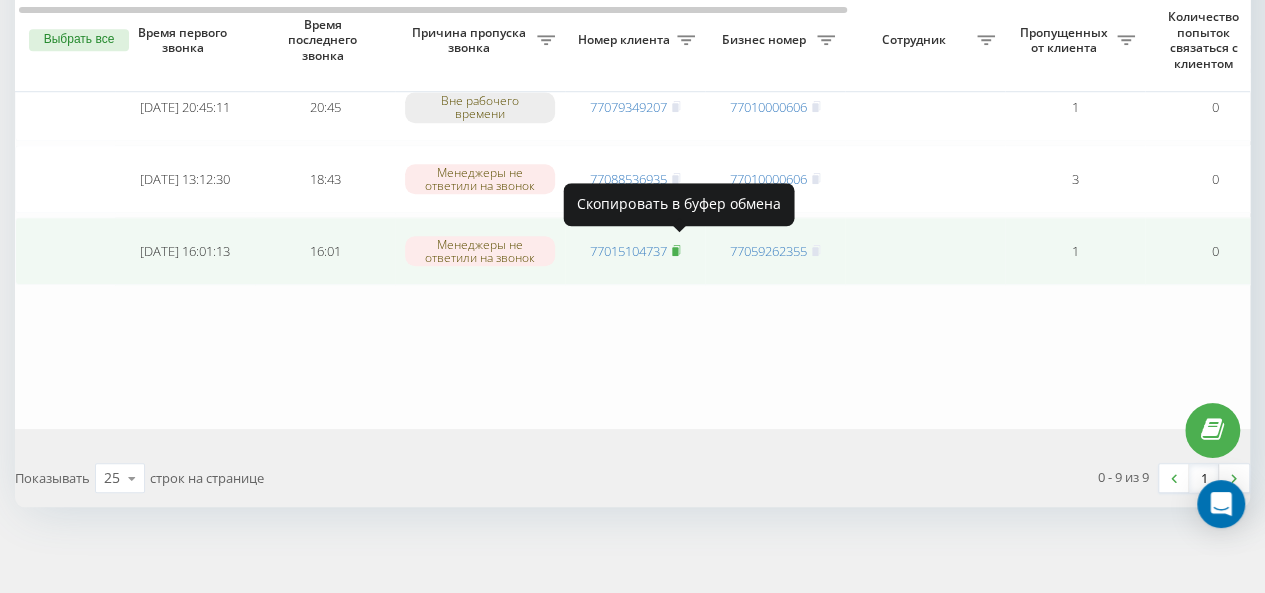click 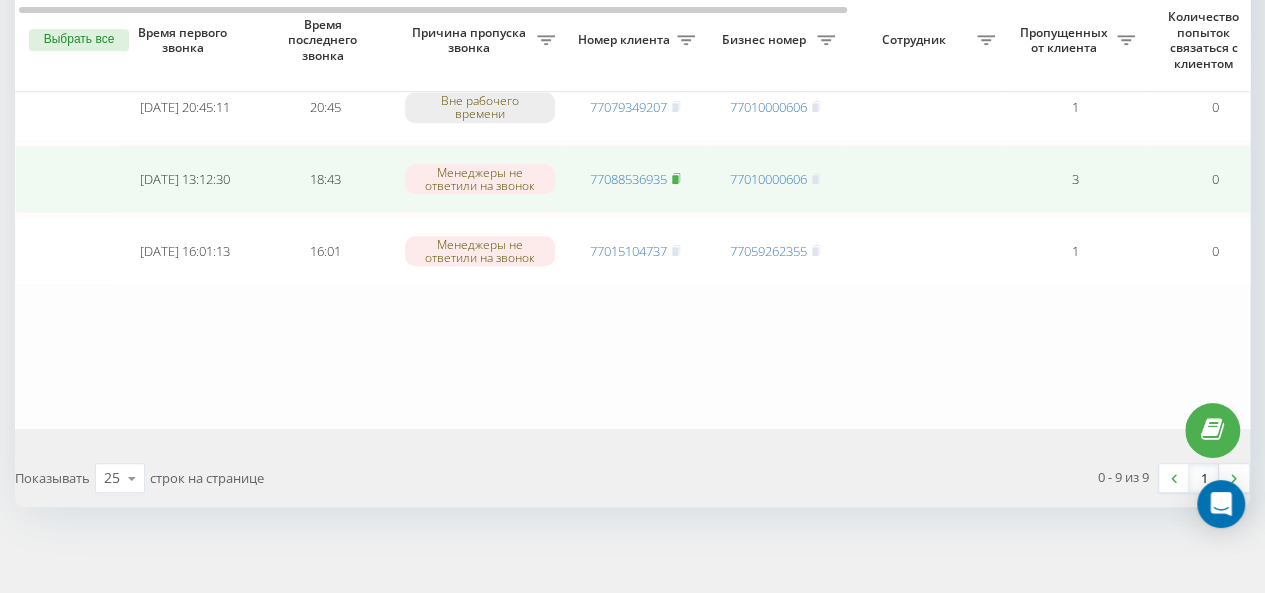 click 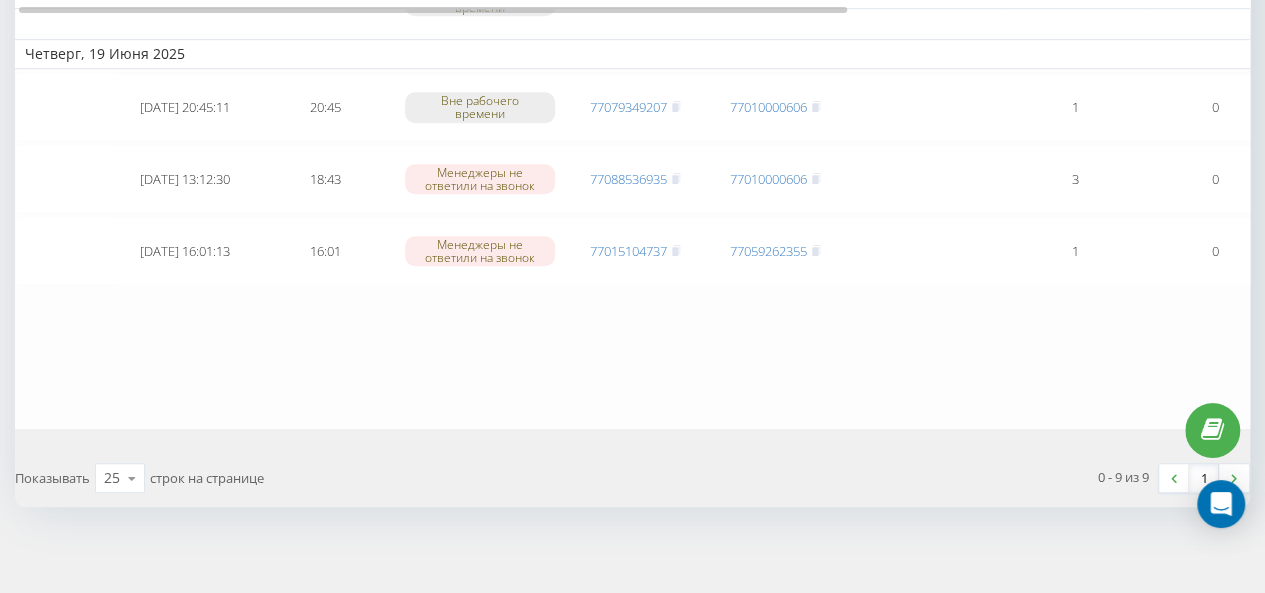 scroll, scrollTop: 503, scrollLeft: 0, axis: vertical 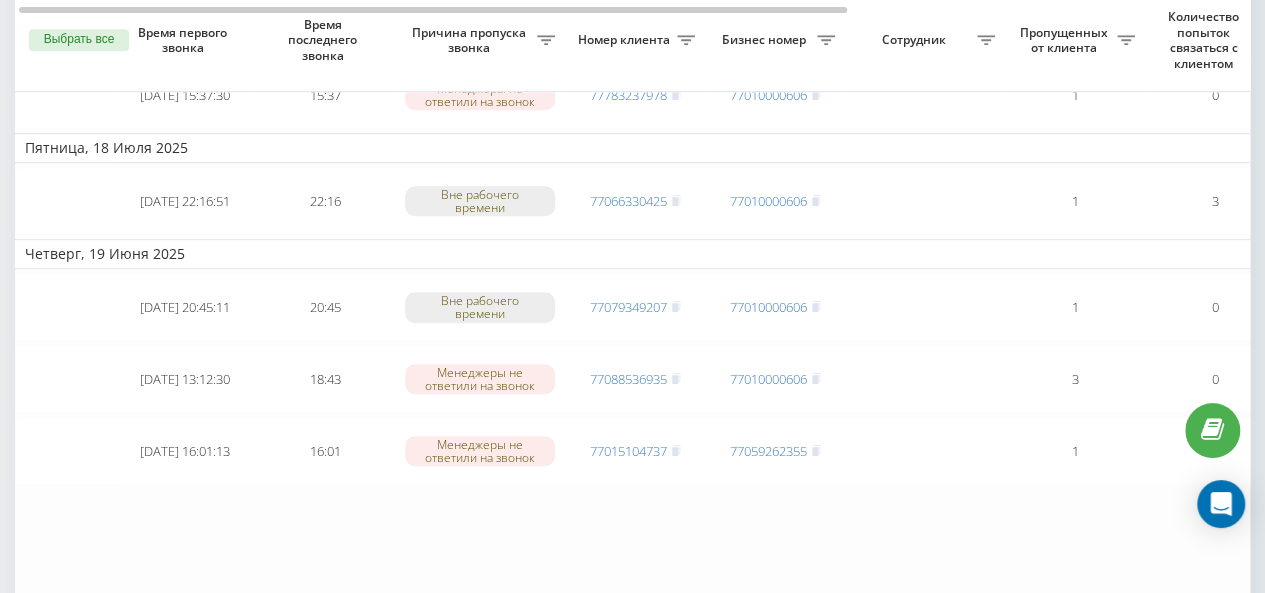 click on "Выбрать все" at bounding box center [79, 40] 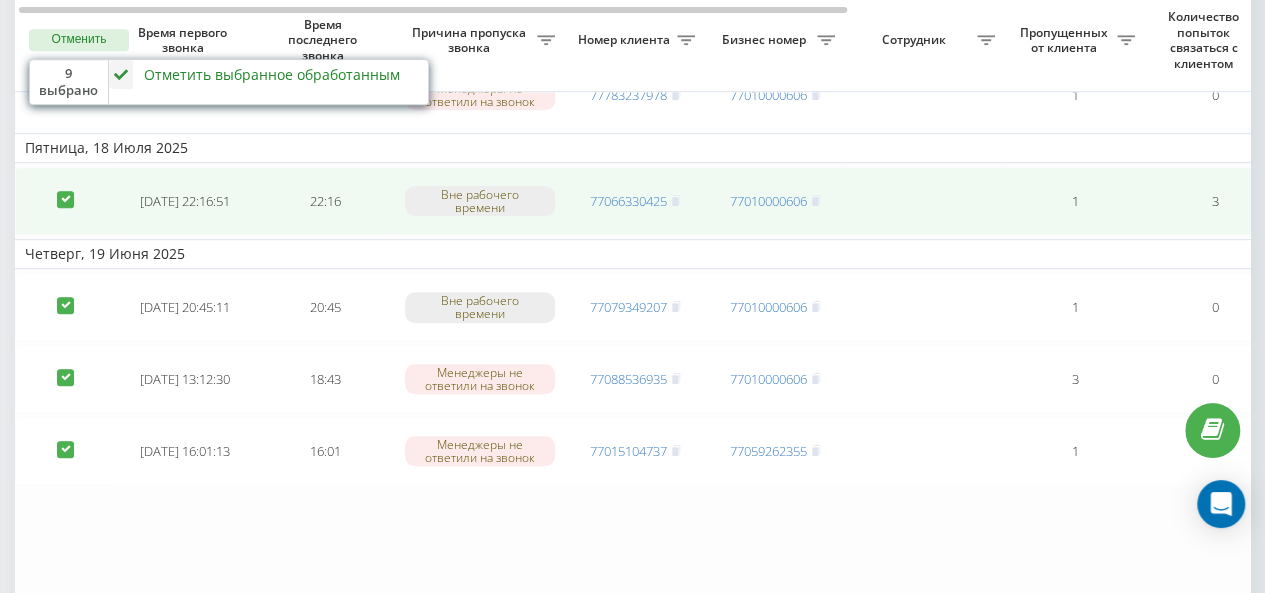click at bounding box center [65, 191] 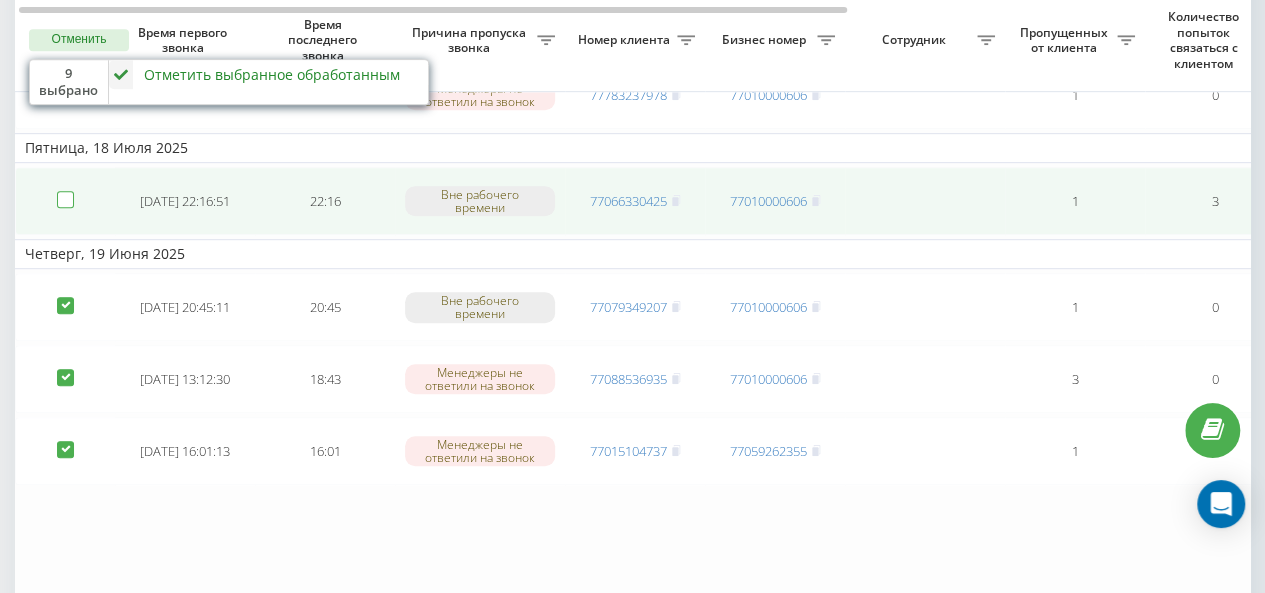 checkbox on "false" 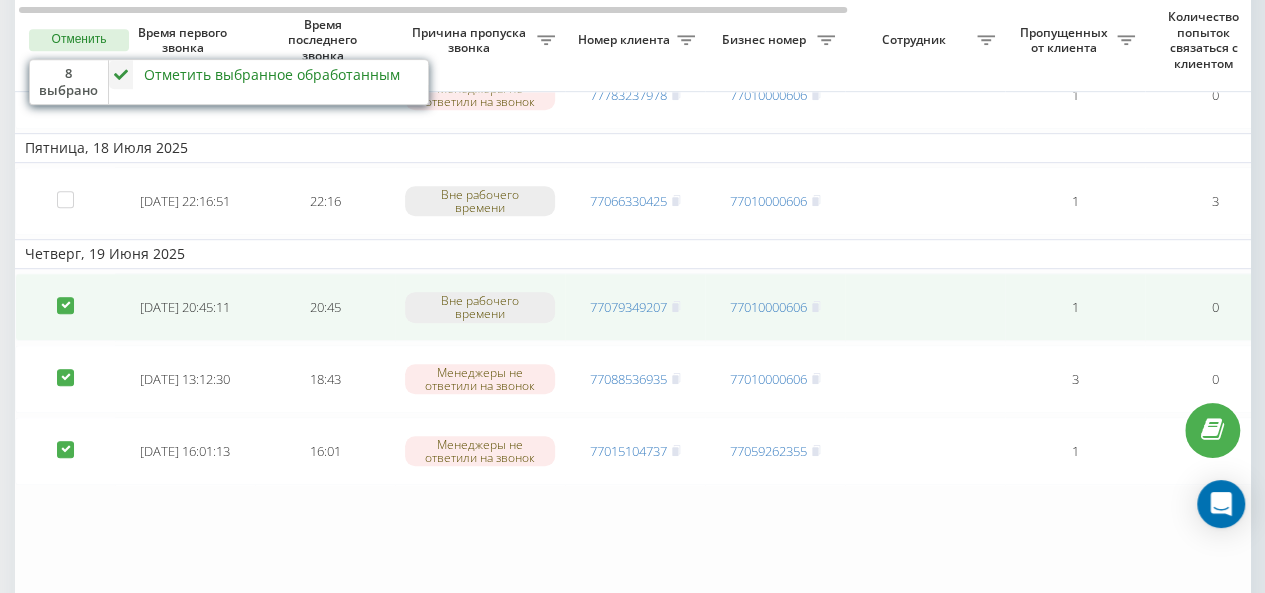 click at bounding box center (65, 297) 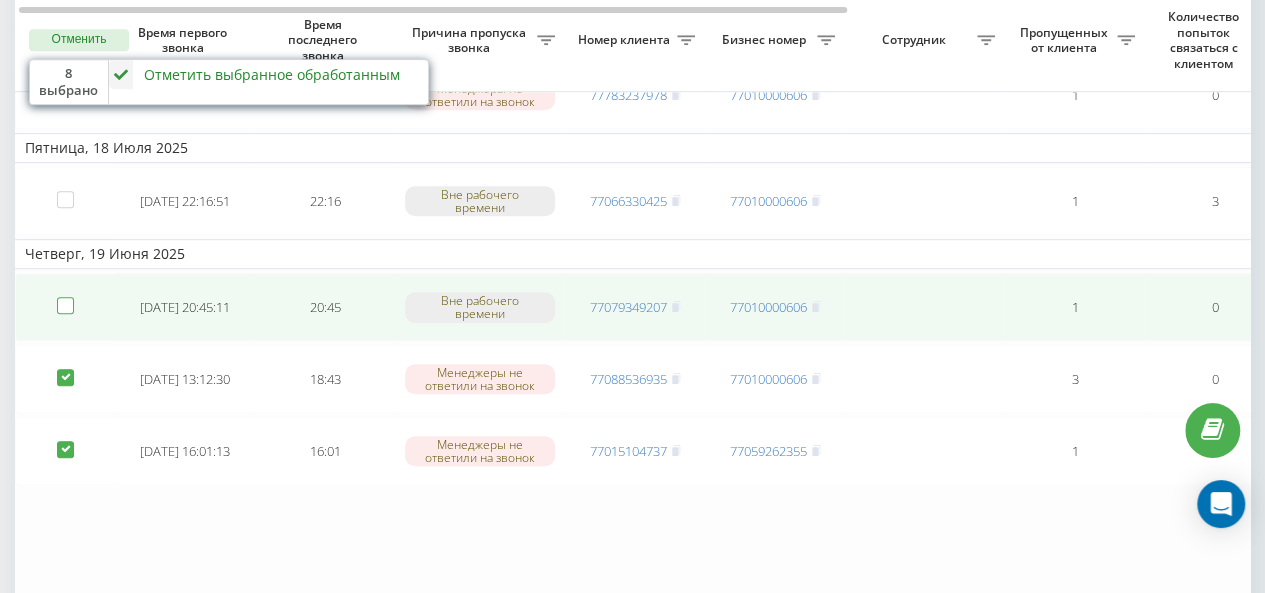 checkbox on "false" 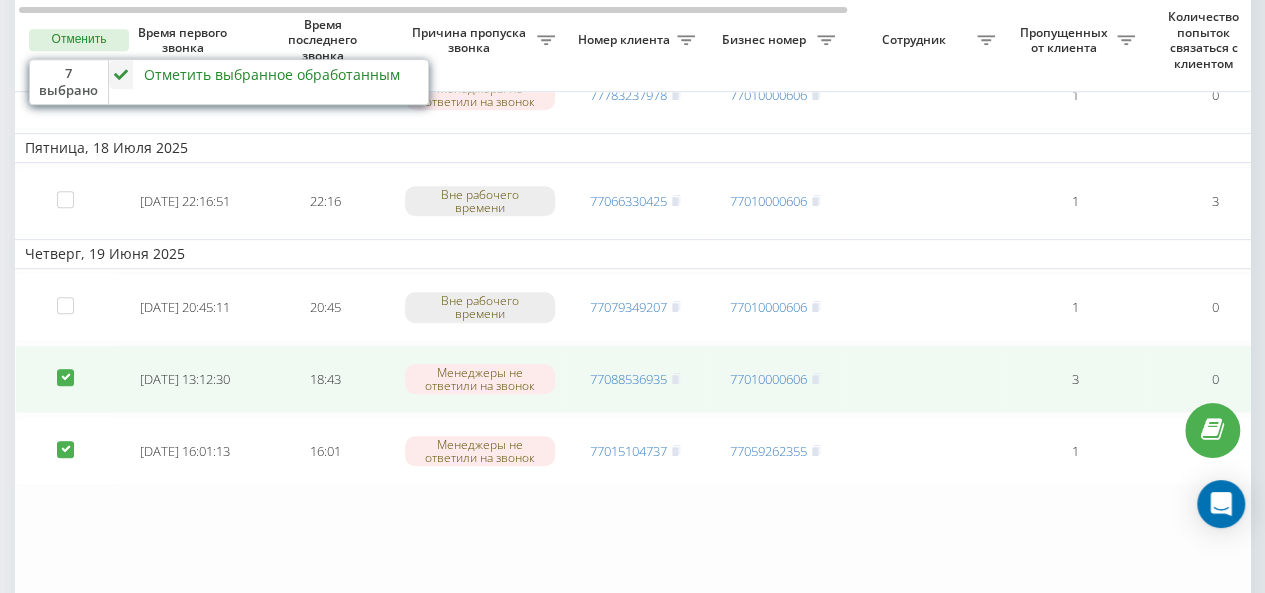 click at bounding box center [65, 369] 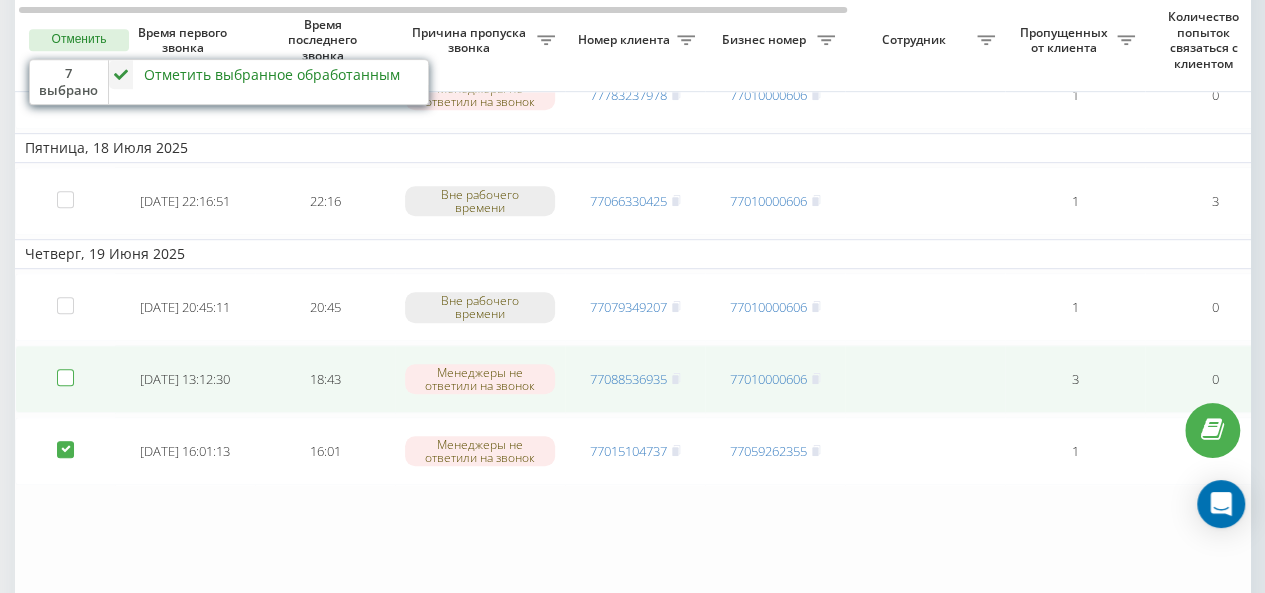 checkbox on "false" 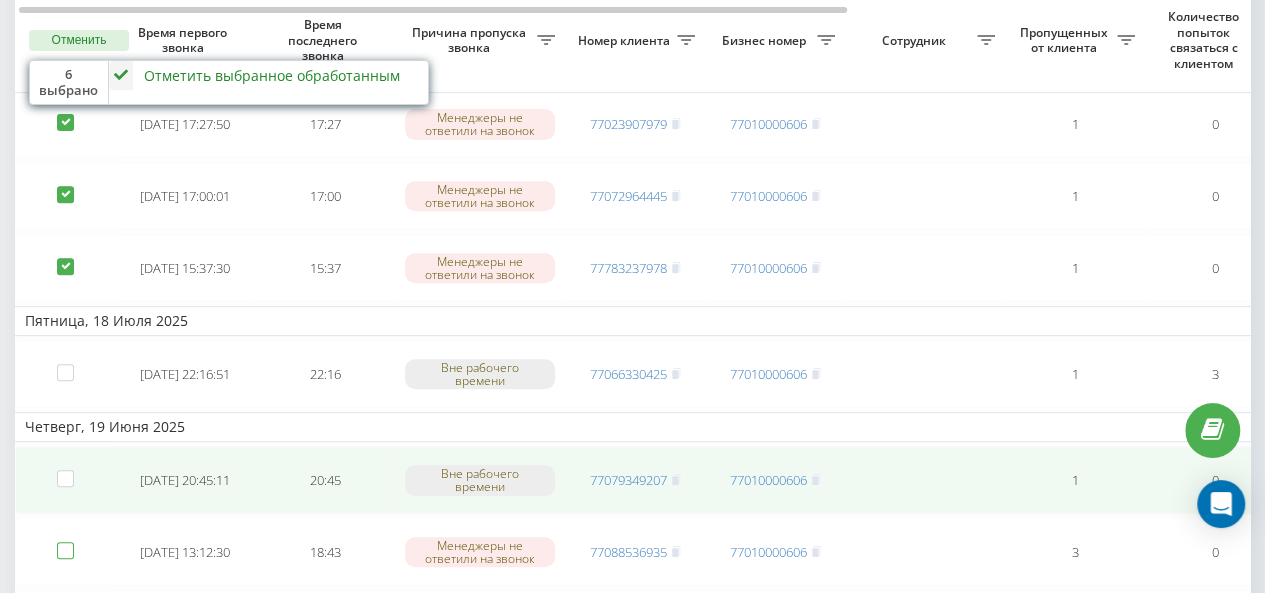 scroll, scrollTop: 203, scrollLeft: 0, axis: vertical 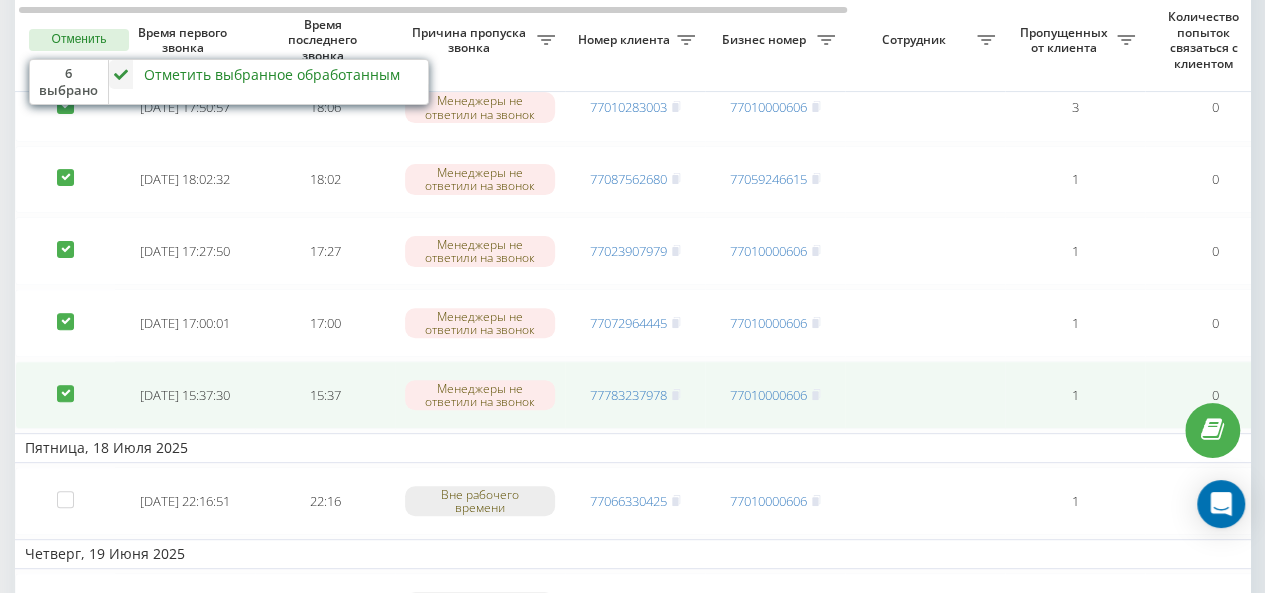 click at bounding box center (65, 385) 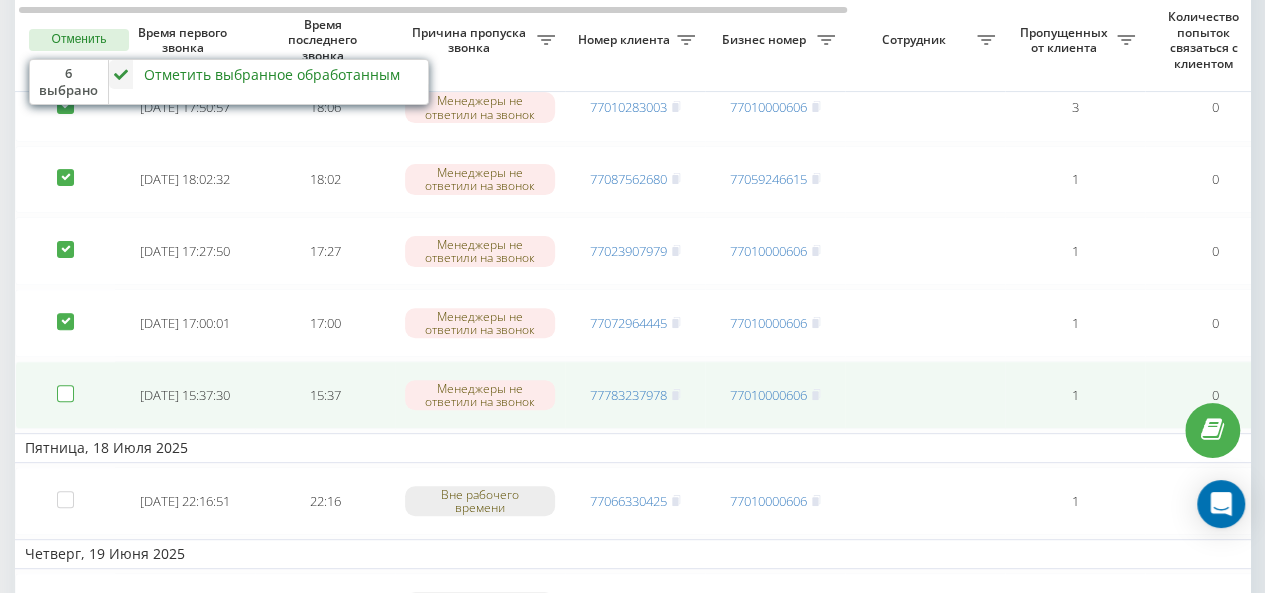 checkbox on "false" 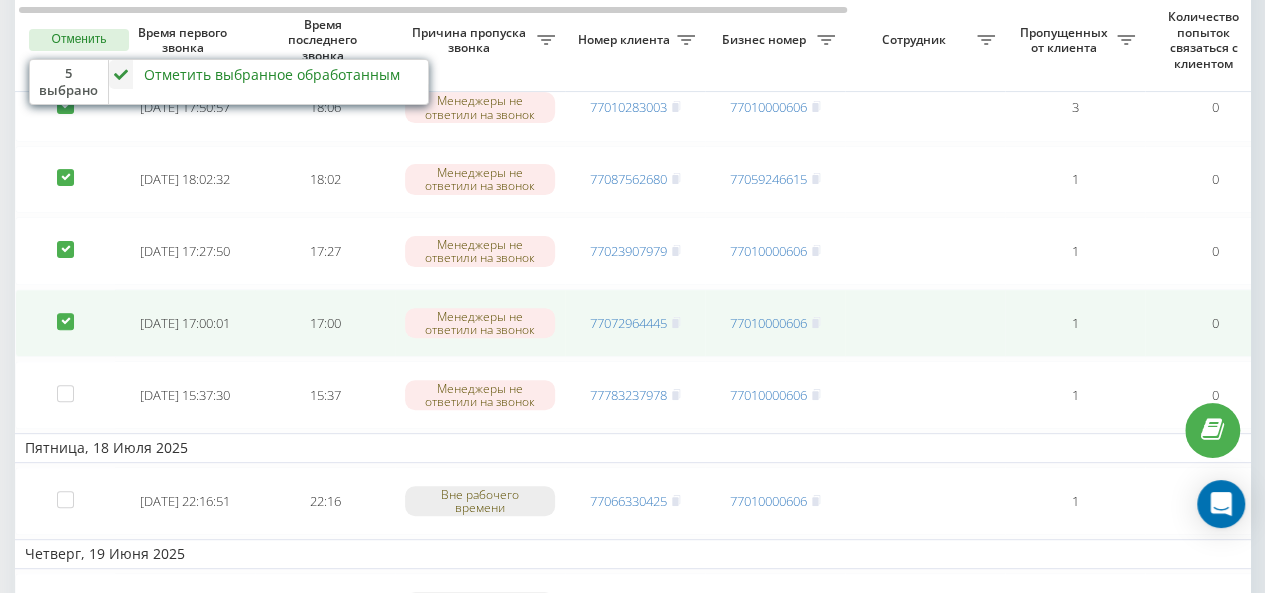 click at bounding box center [65, 313] 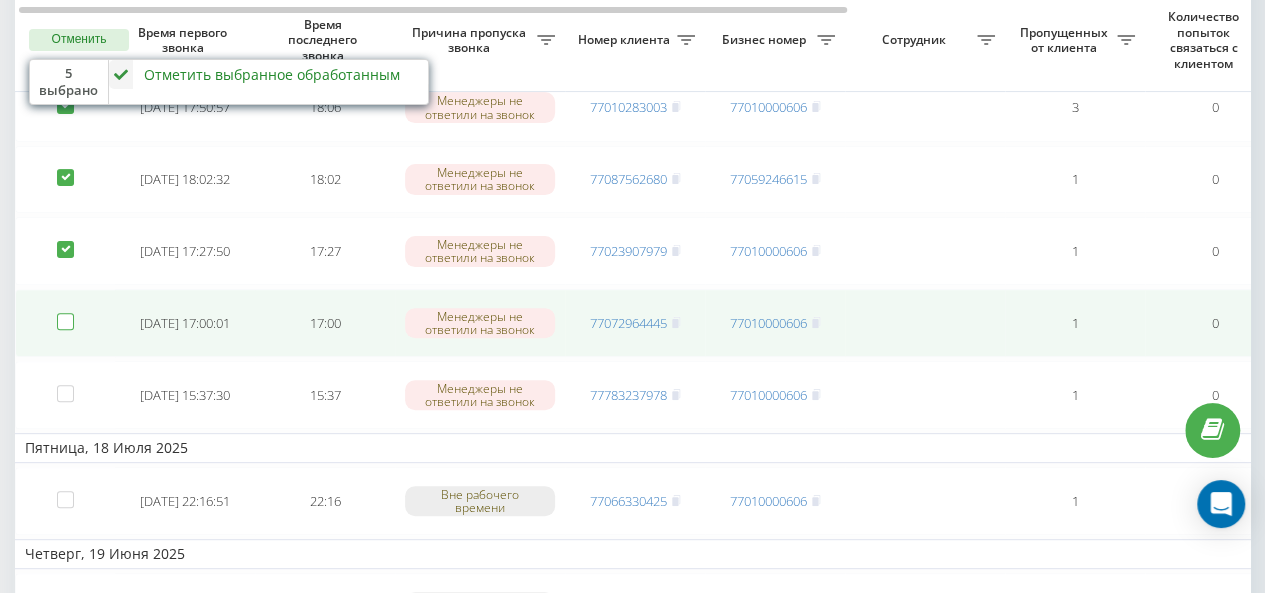 checkbox on "false" 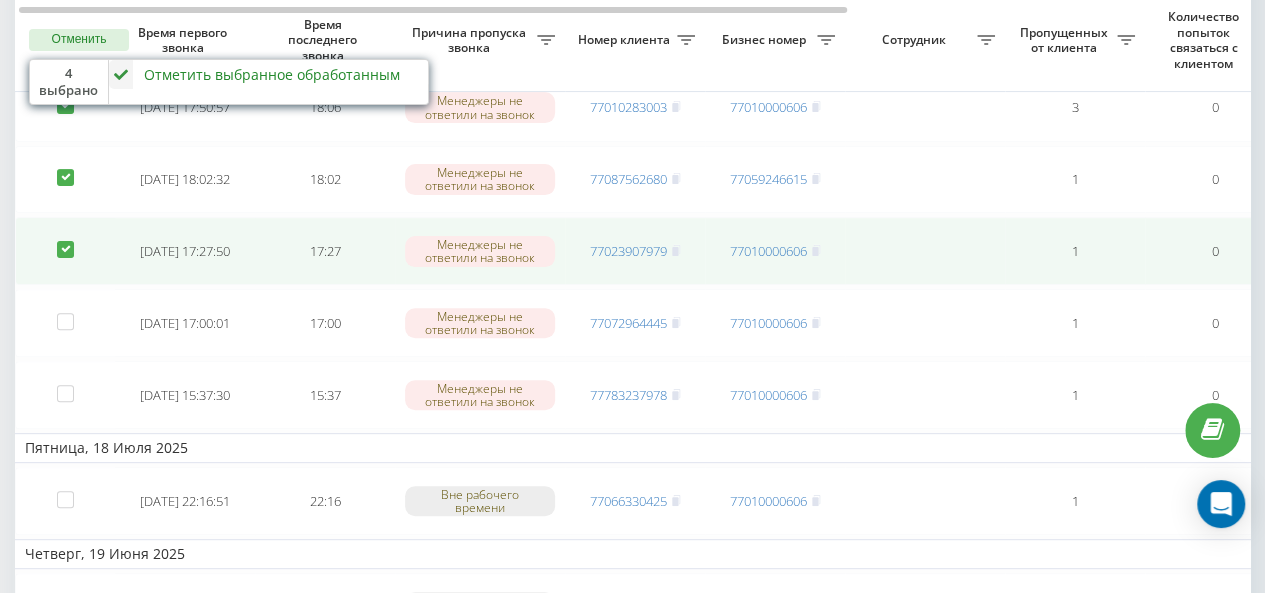 click at bounding box center [65, 241] 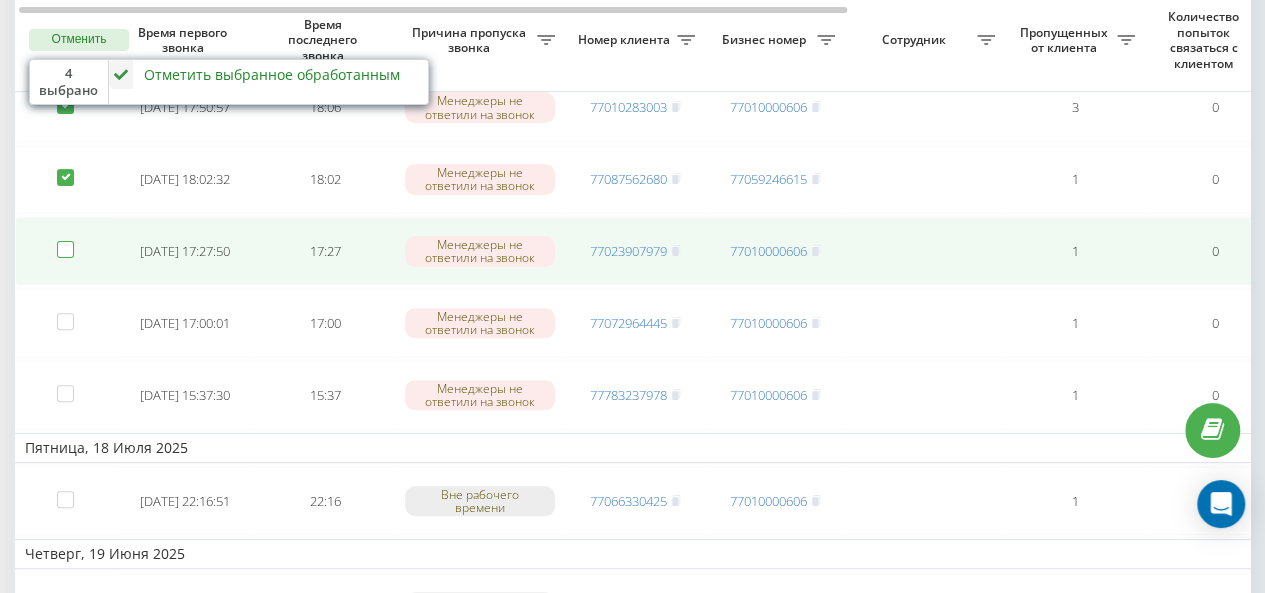 checkbox on "false" 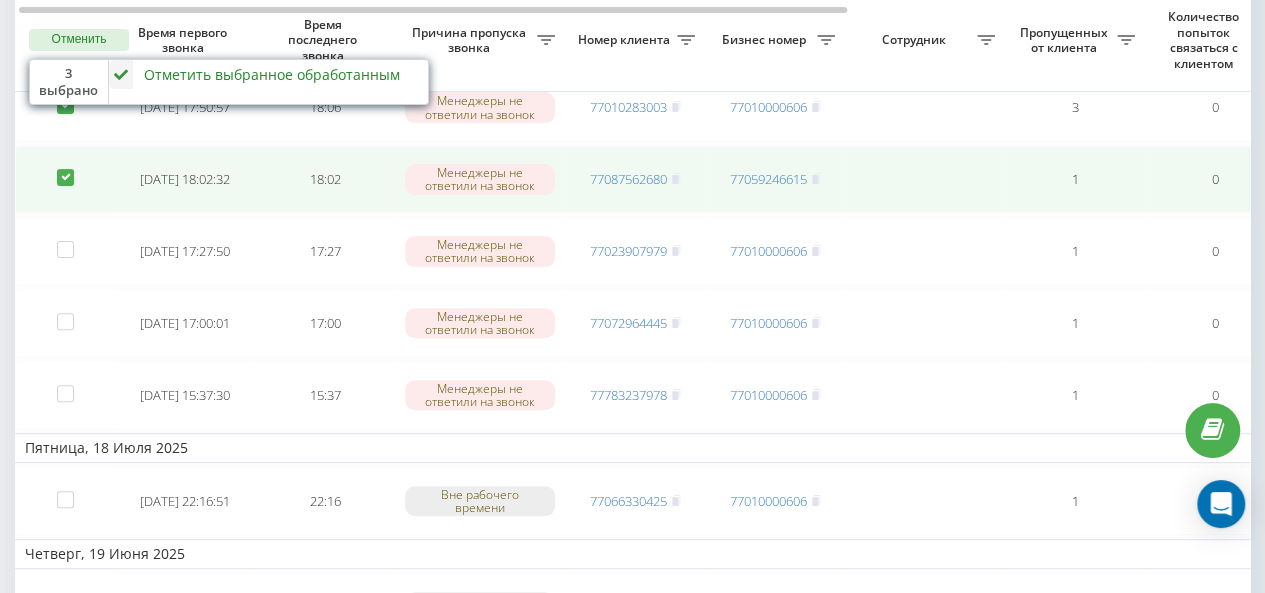 click at bounding box center (65, 169) 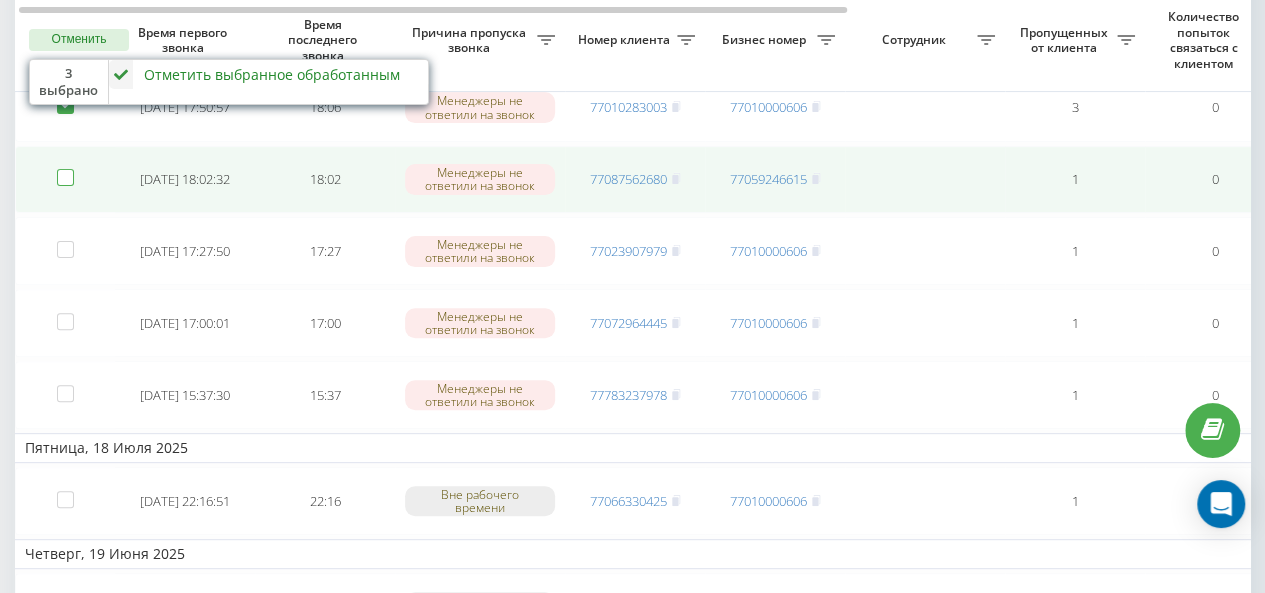 checkbox on "false" 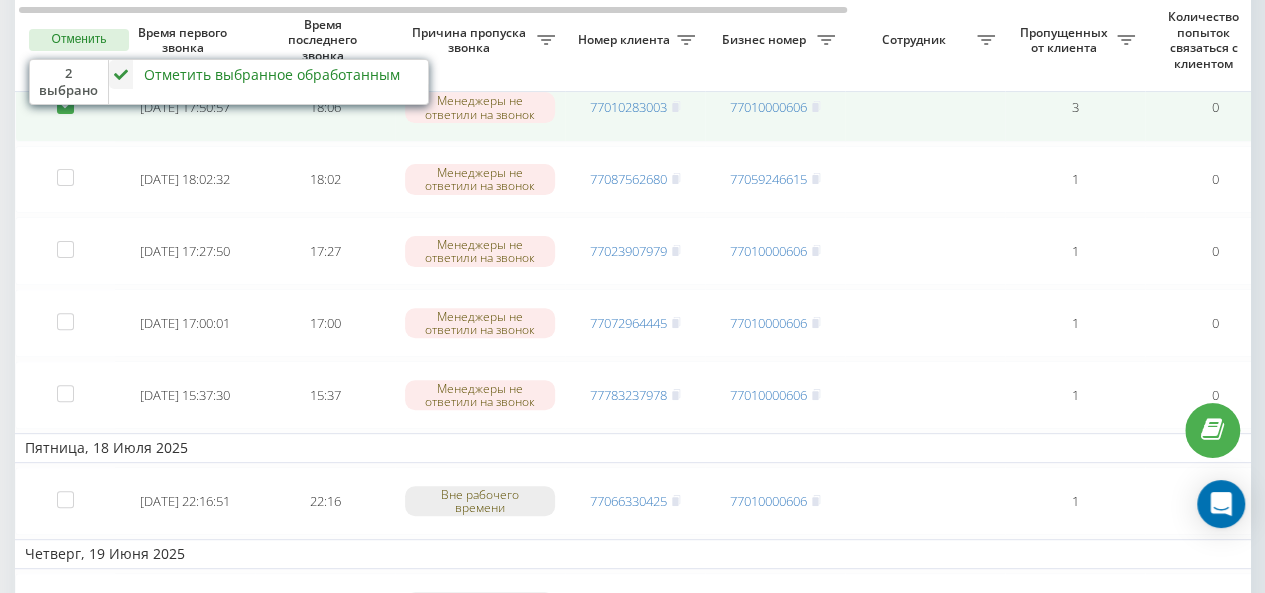 click at bounding box center (65, 108) 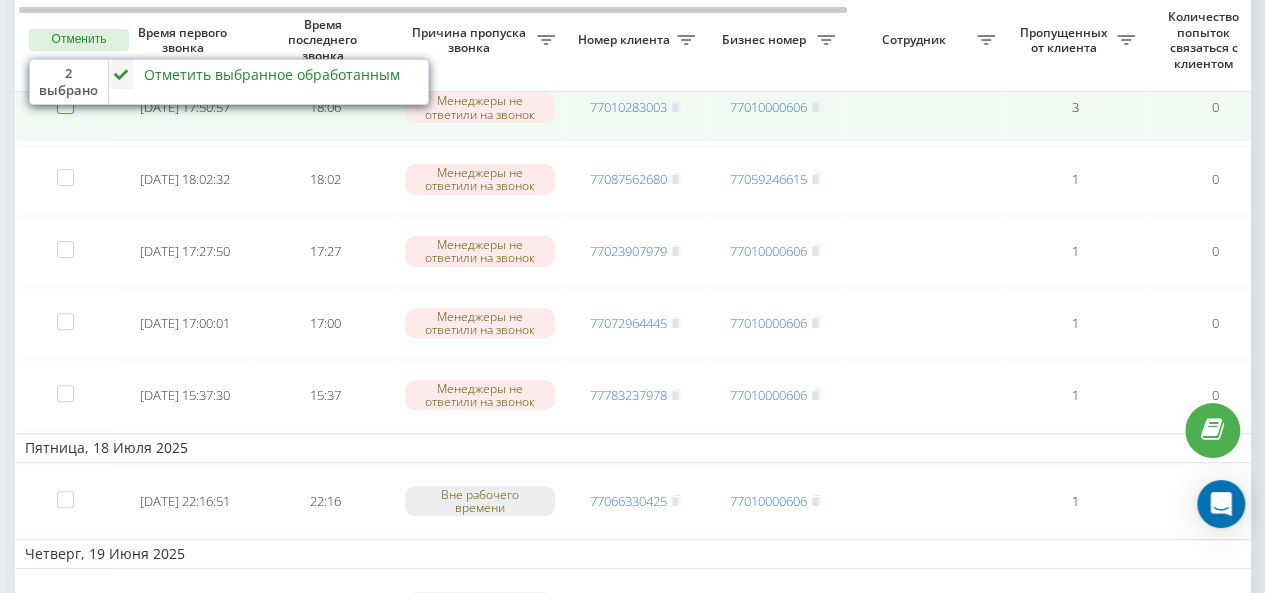checkbox on "false" 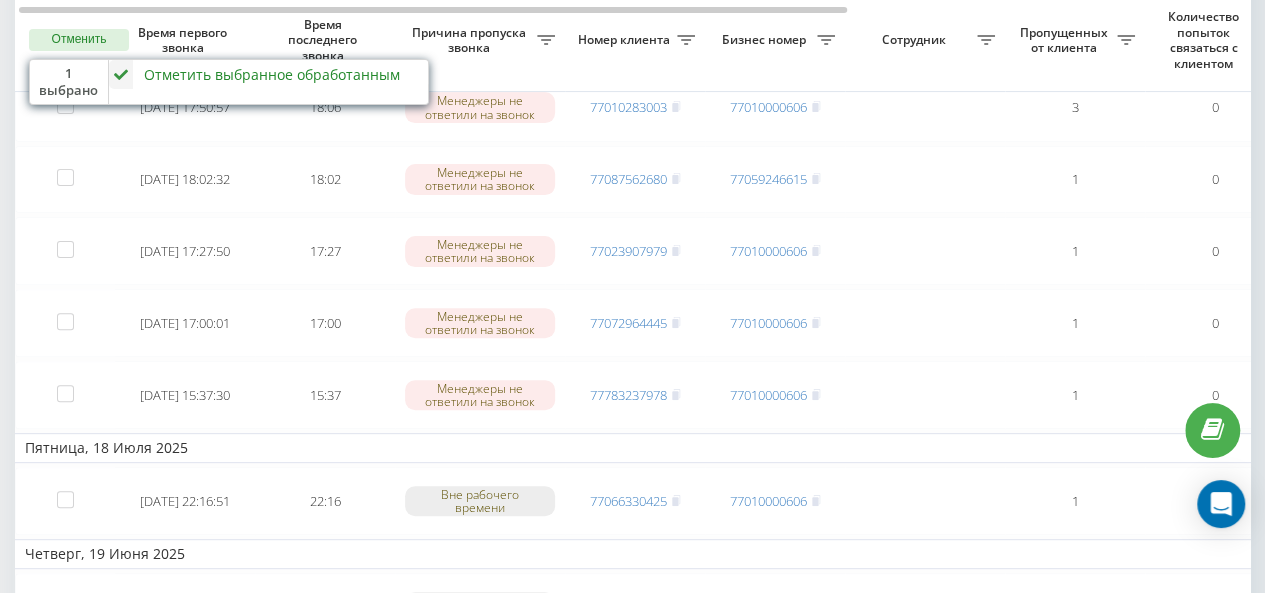 click at bounding box center [121, 74] 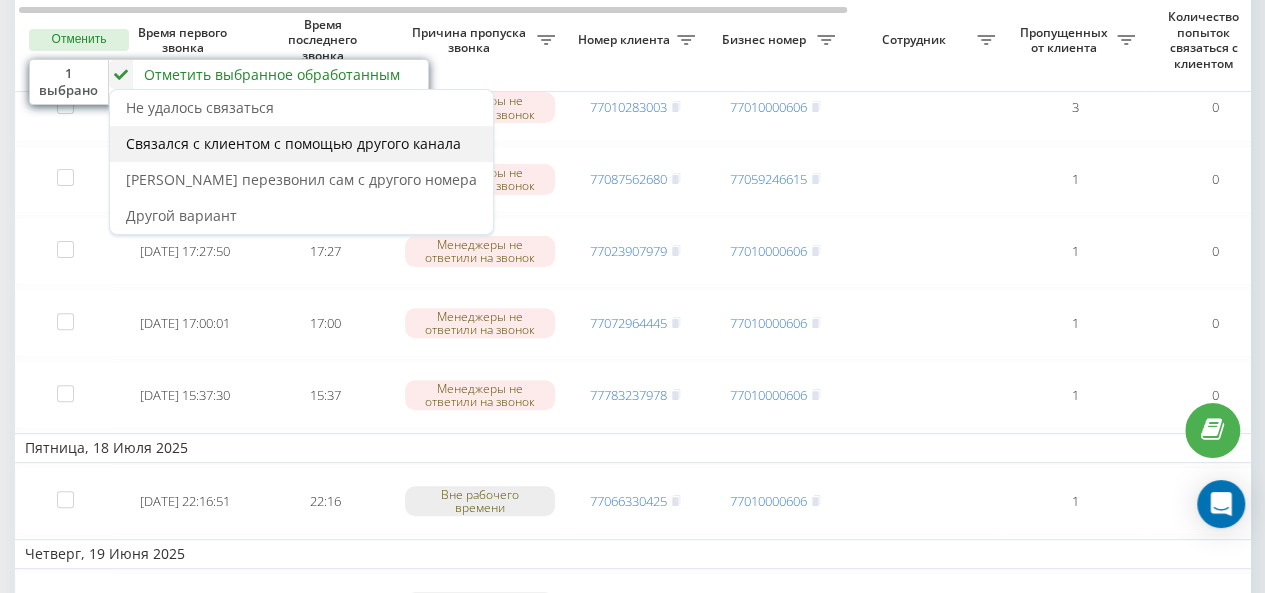 click on "Связался с клиентом с помощью другого канала" at bounding box center [301, 144] 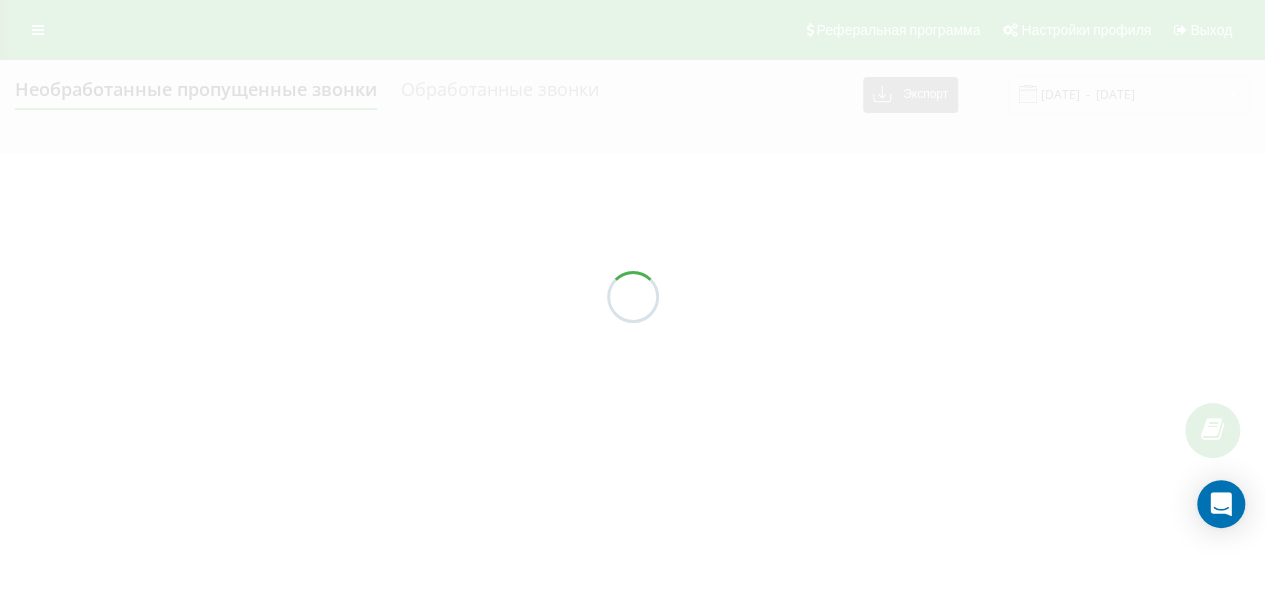 scroll, scrollTop: 0, scrollLeft: 0, axis: both 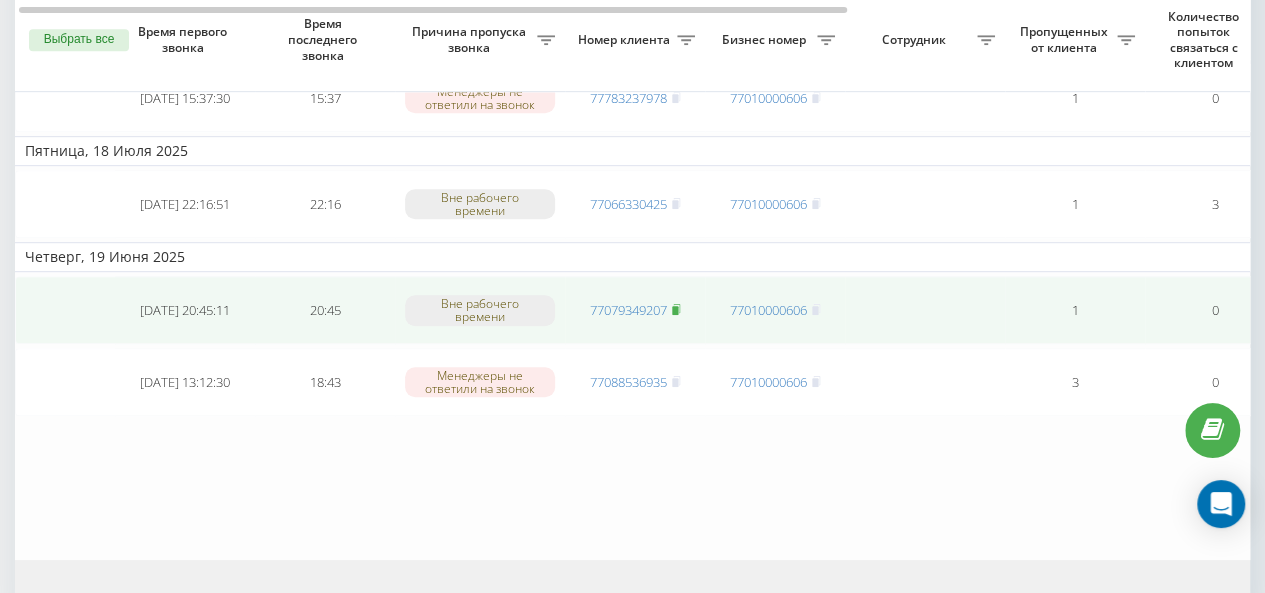 click 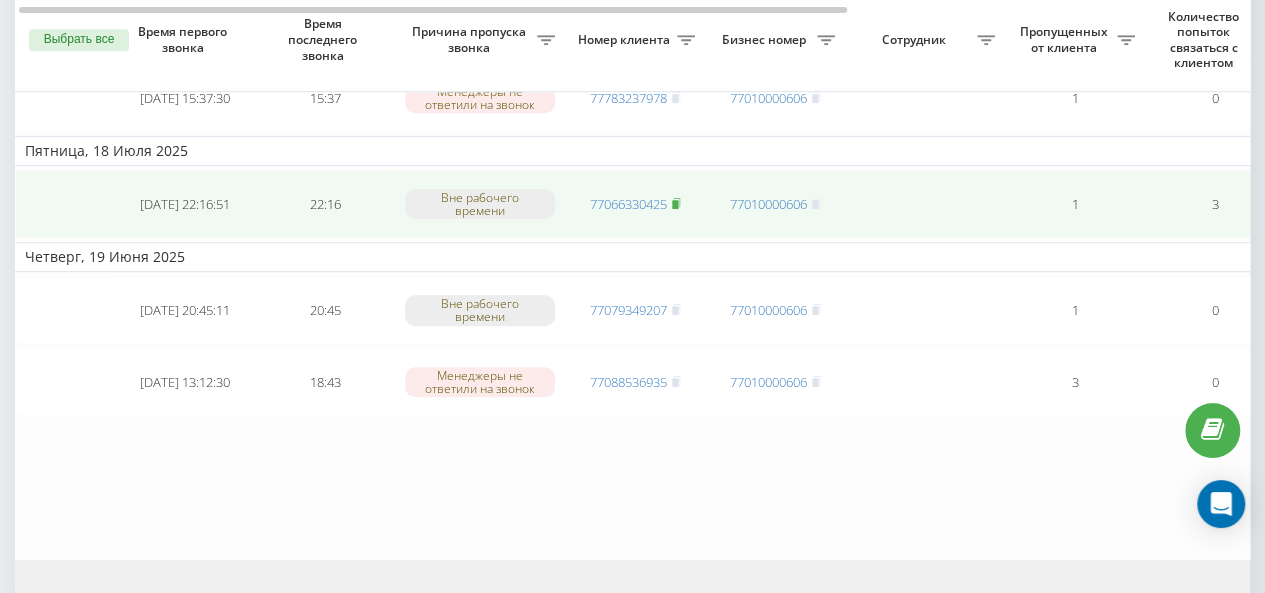 click 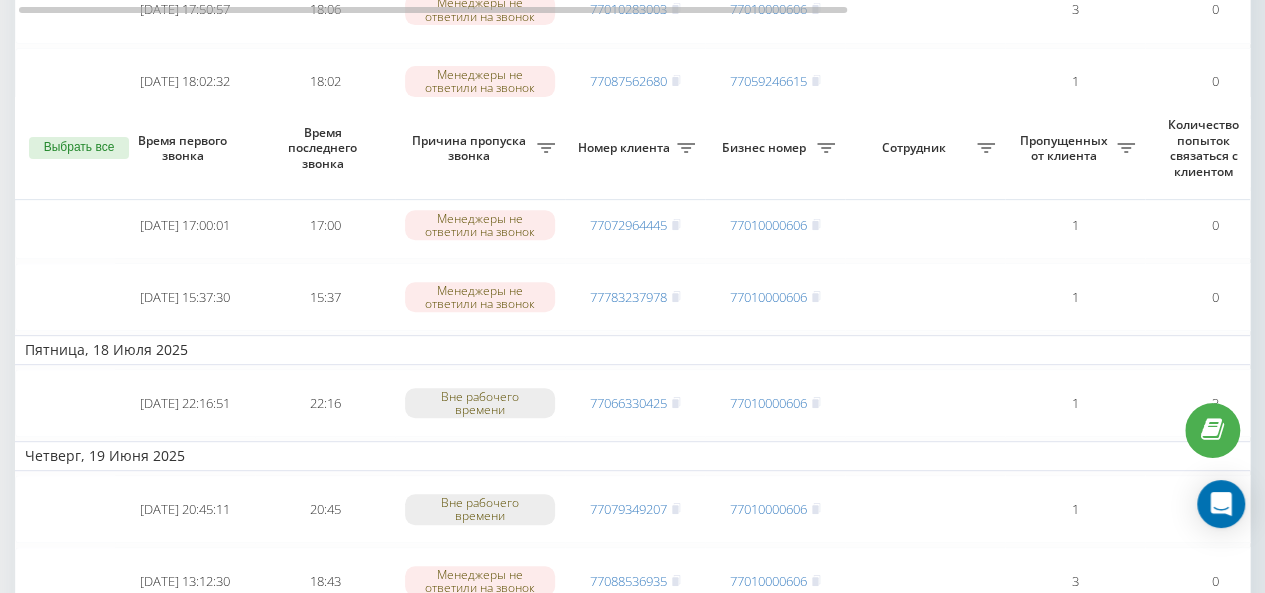 scroll, scrollTop: 300, scrollLeft: 0, axis: vertical 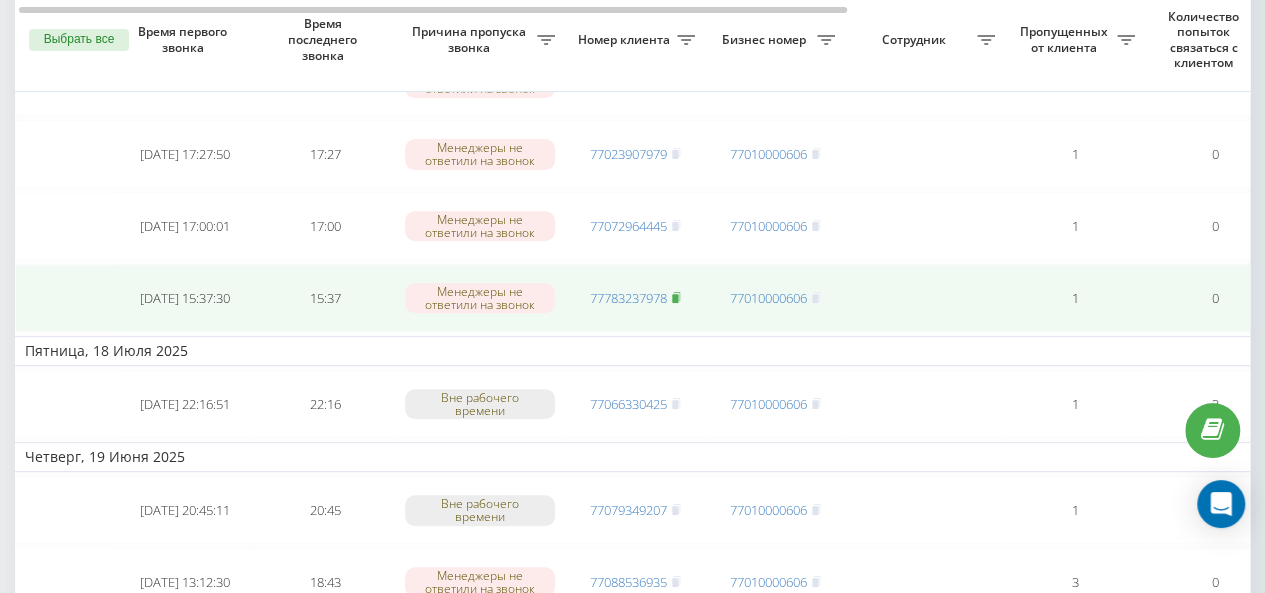 click 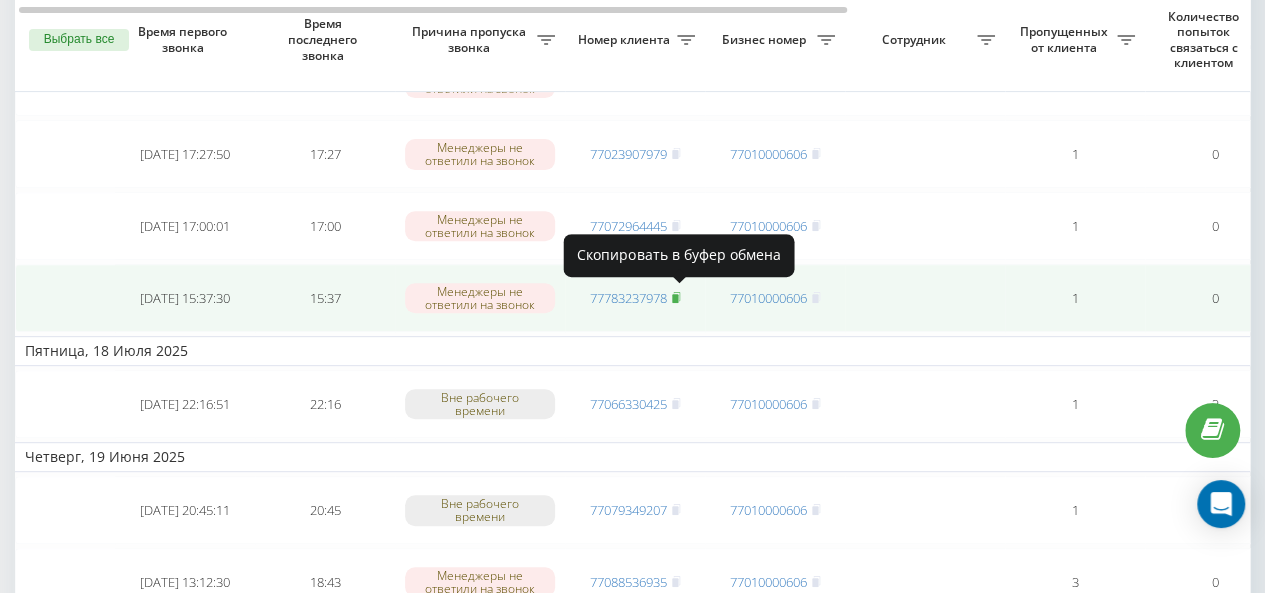 click 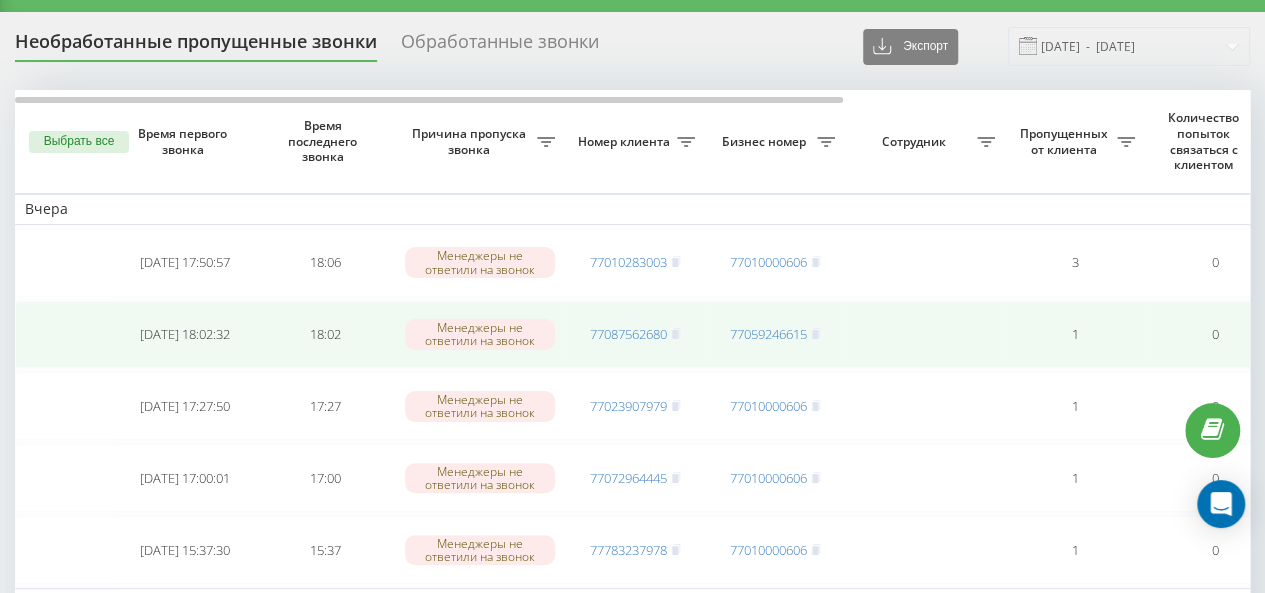 scroll, scrollTop: 0, scrollLeft: 0, axis: both 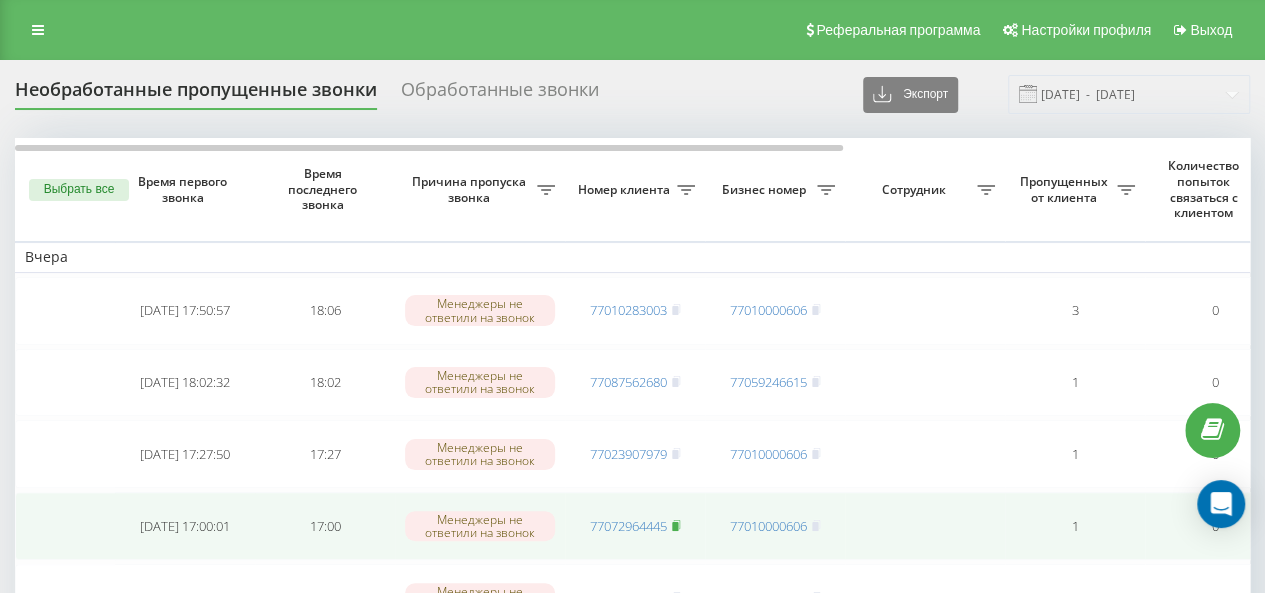 click 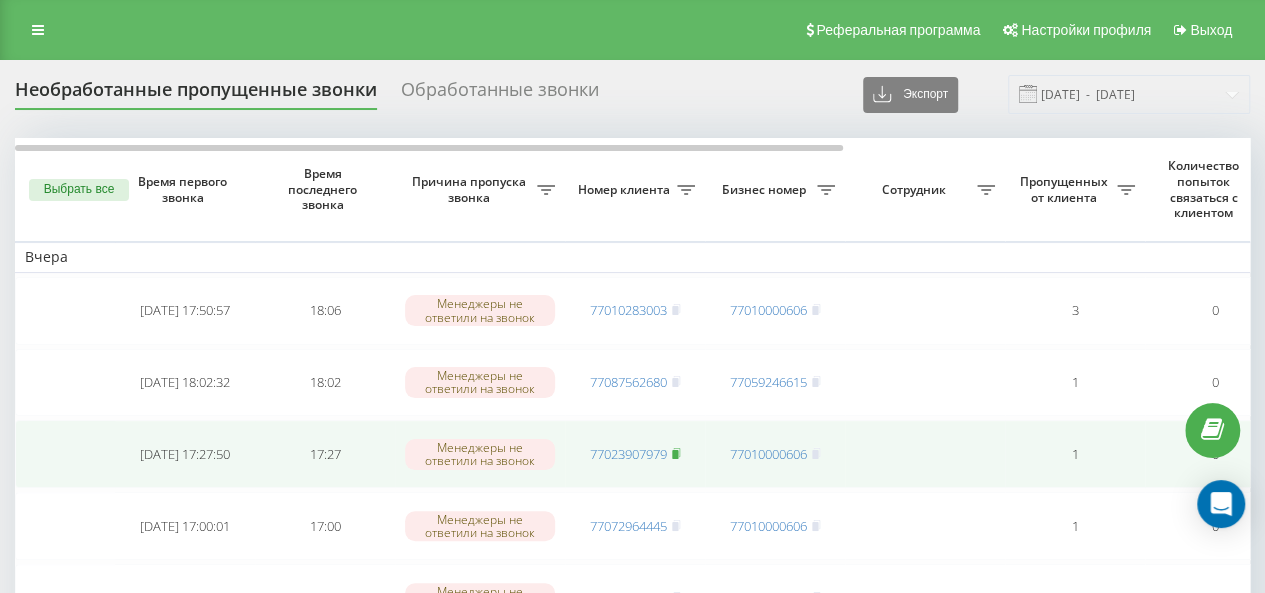 click 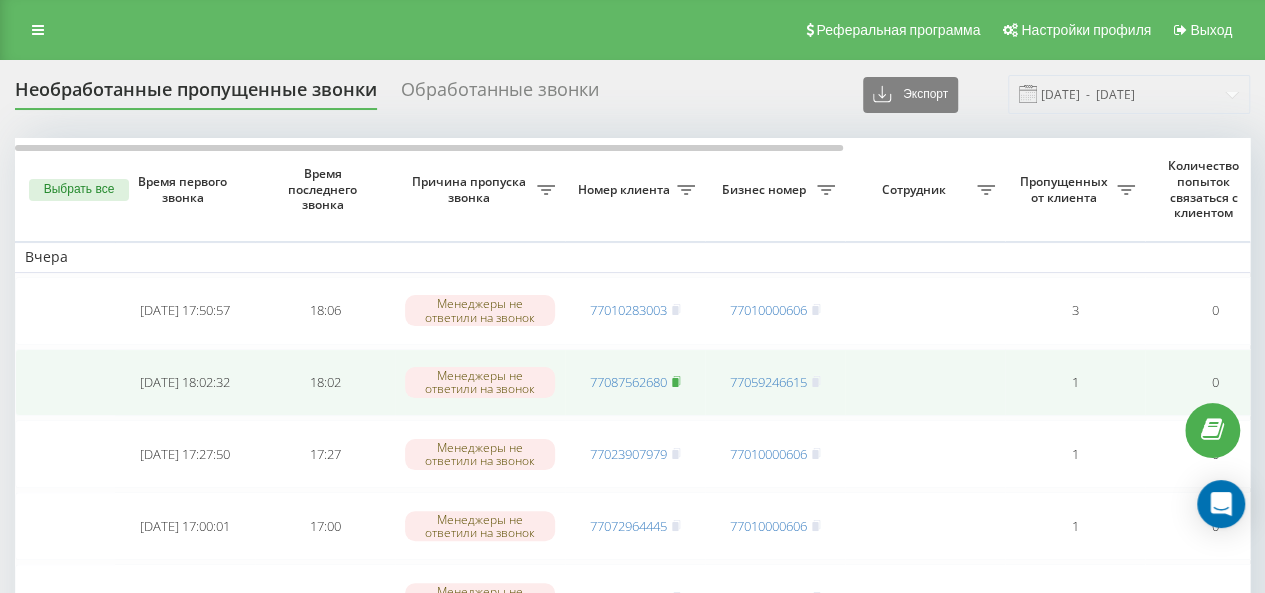 click 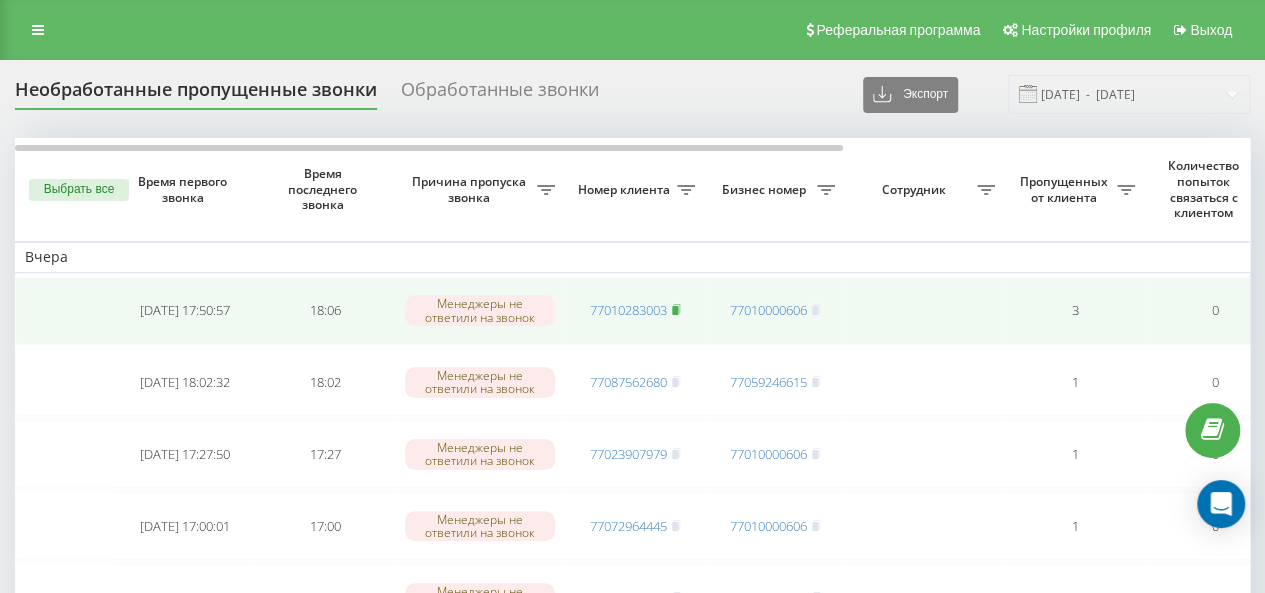click 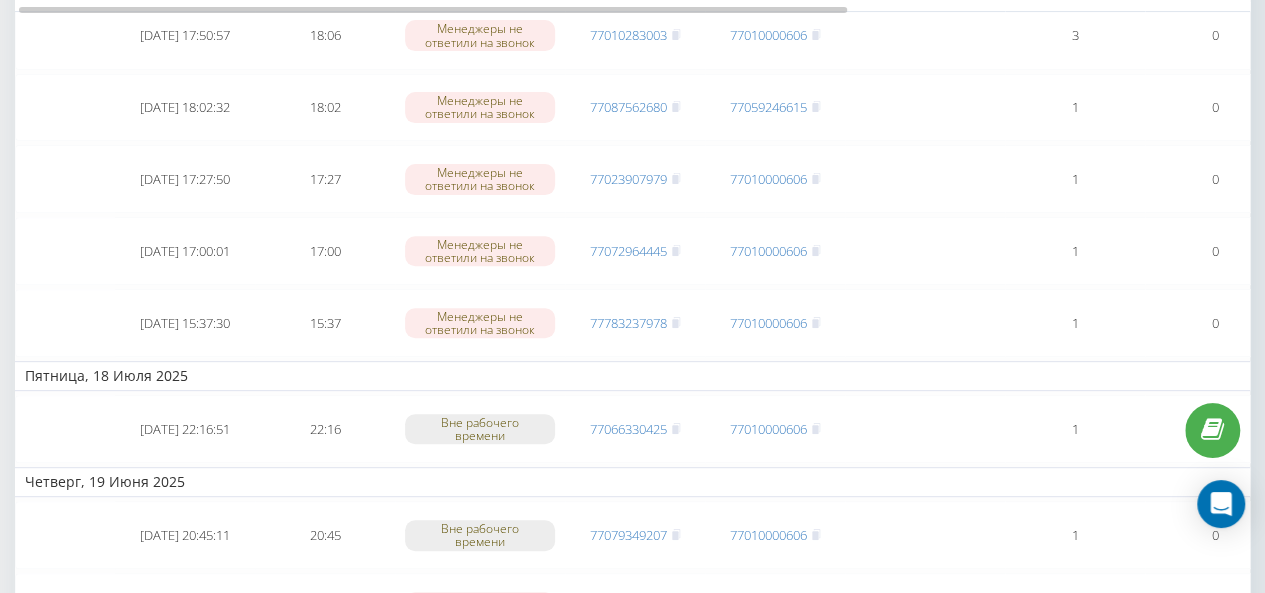 scroll, scrollTop: 400, scrollLeft: 0, axis: vertical 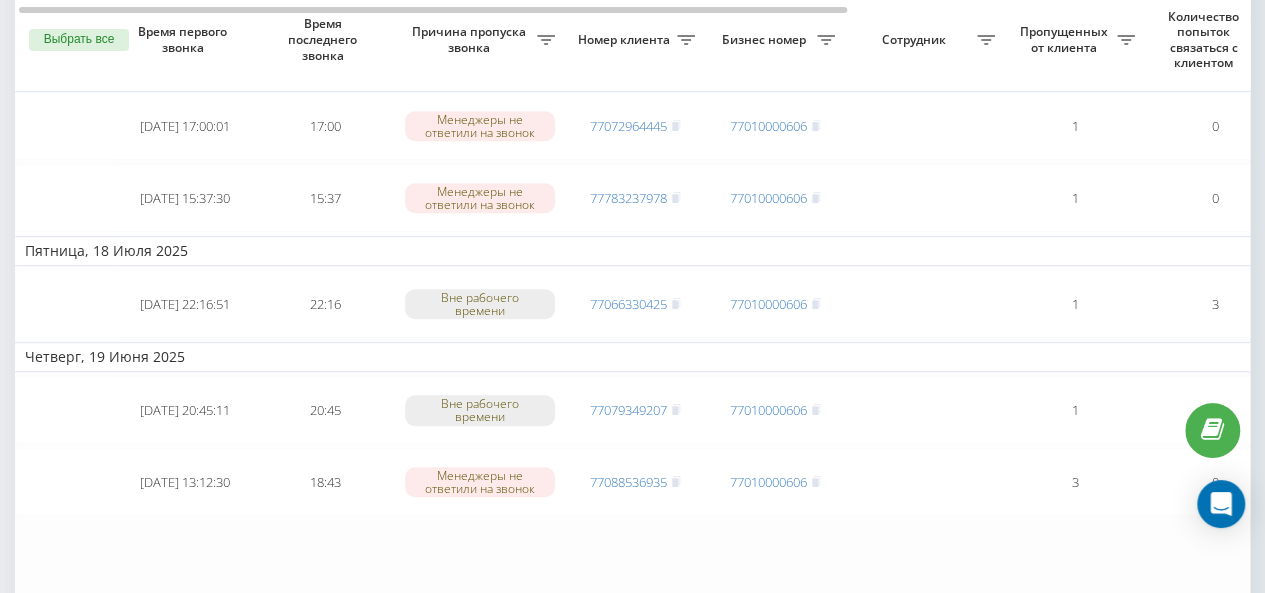 click on "Выбрать все" at bounding box center (79, 40) 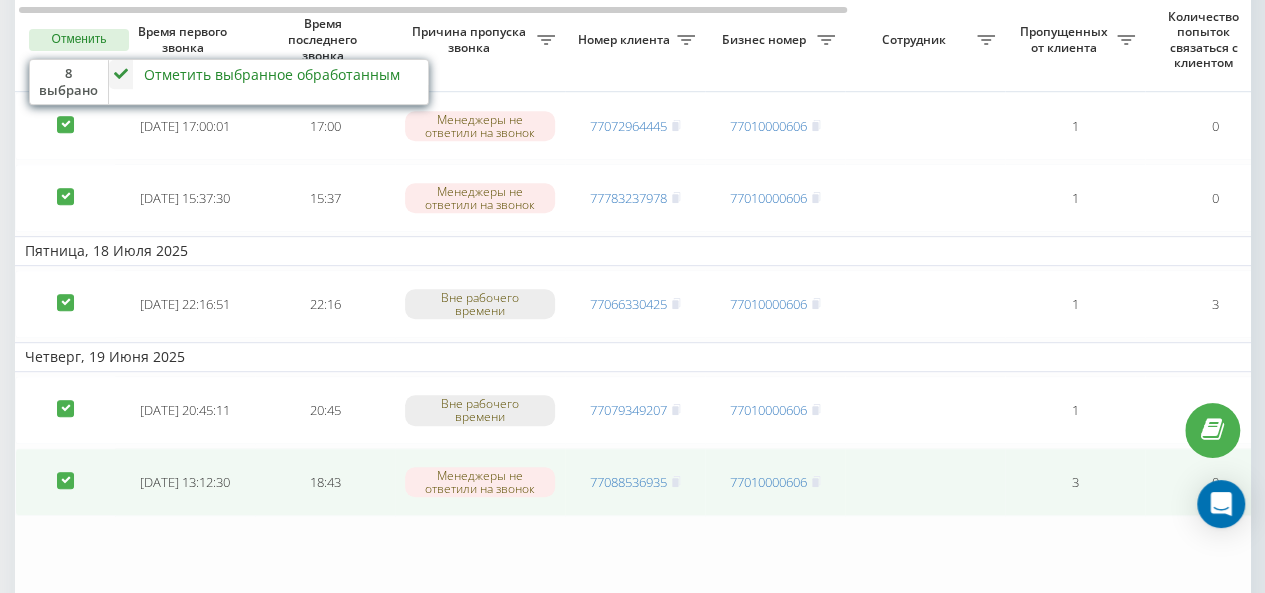 drag, startPoint x: 68, startPoint y: 476, endPoint x: 67, endPoint y: 452, distance: 24.020824 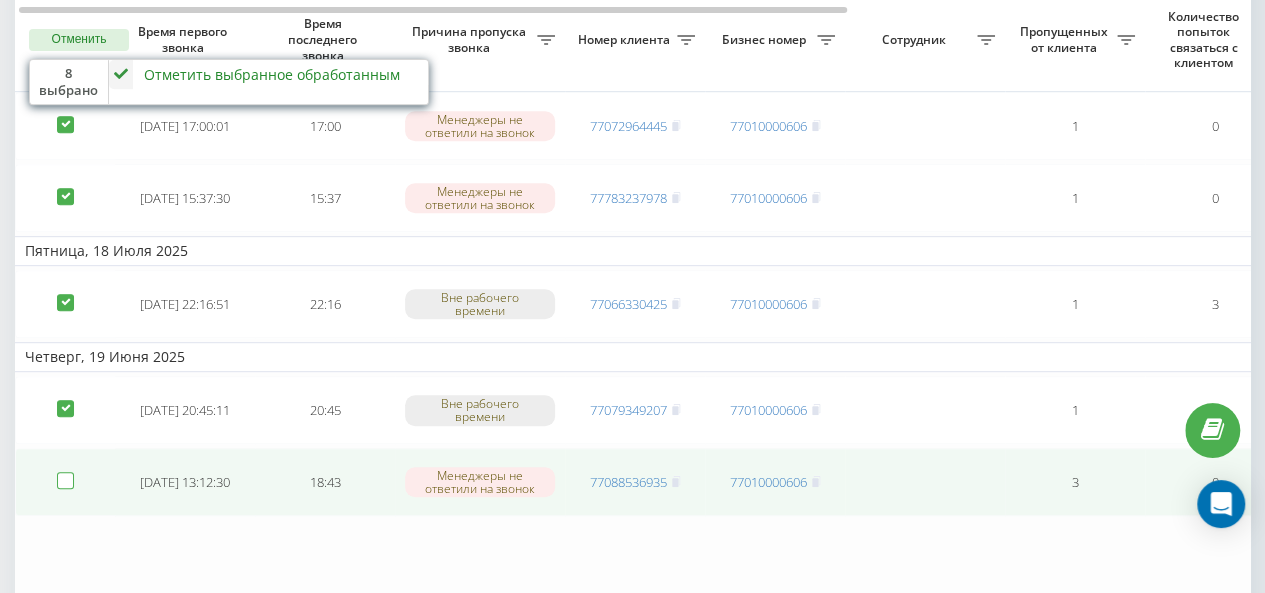 checkbox on "false" 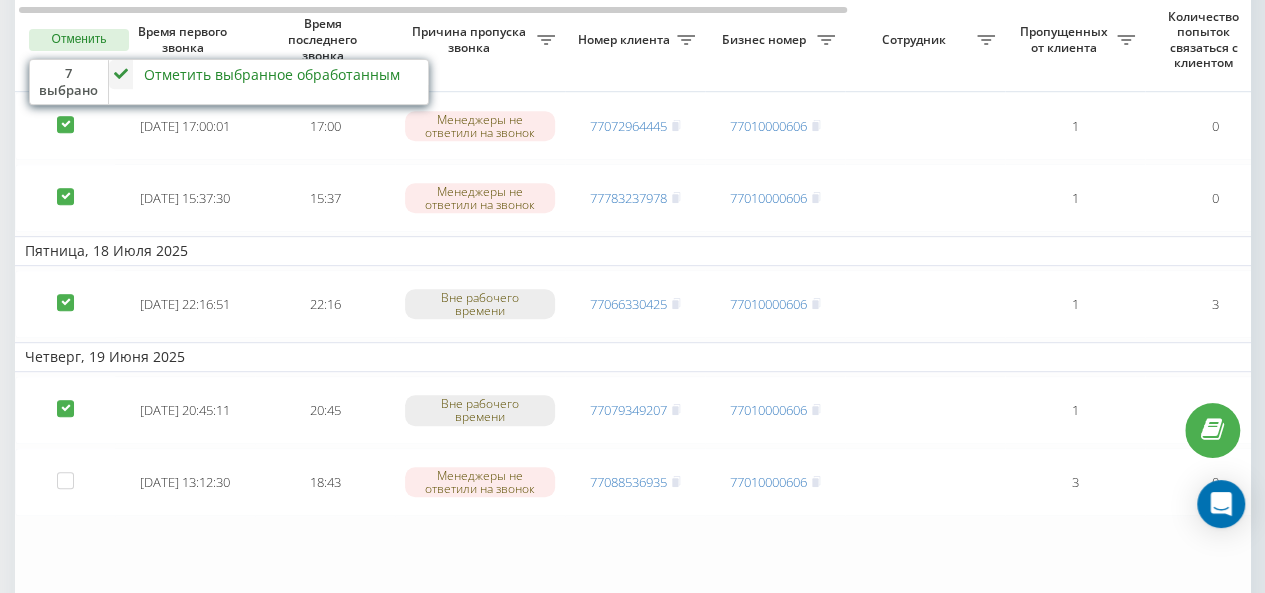 click at bounding box center (121, 74) 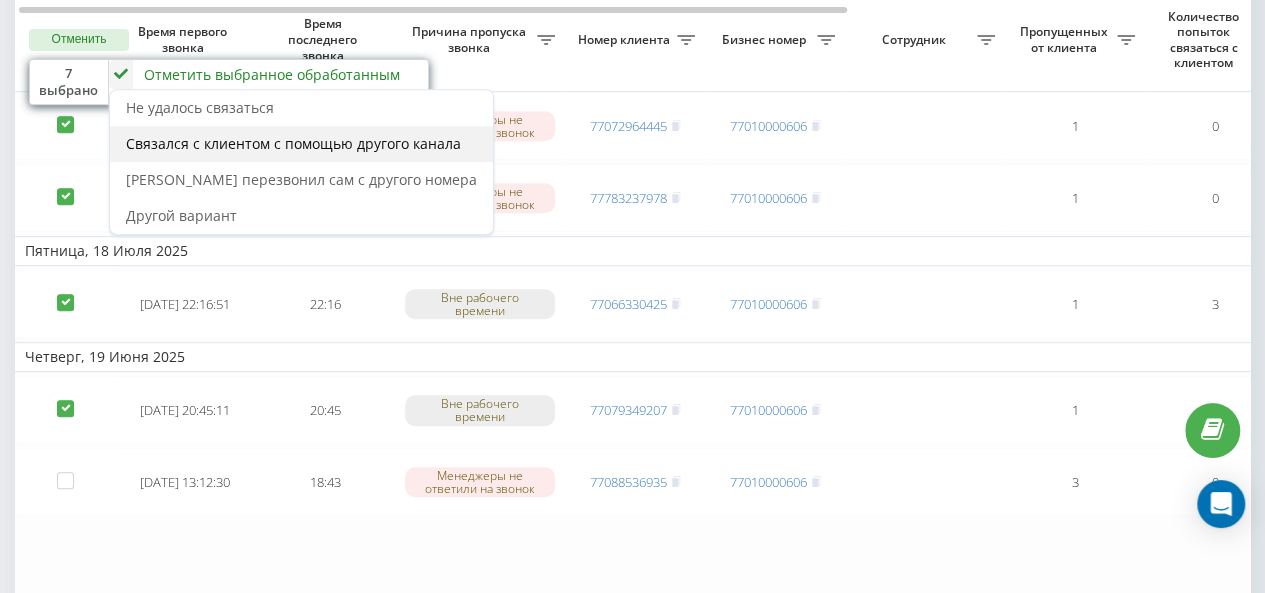 click on "Связался с клиентом с помощью другого канала" at bounding box center (293, 143) 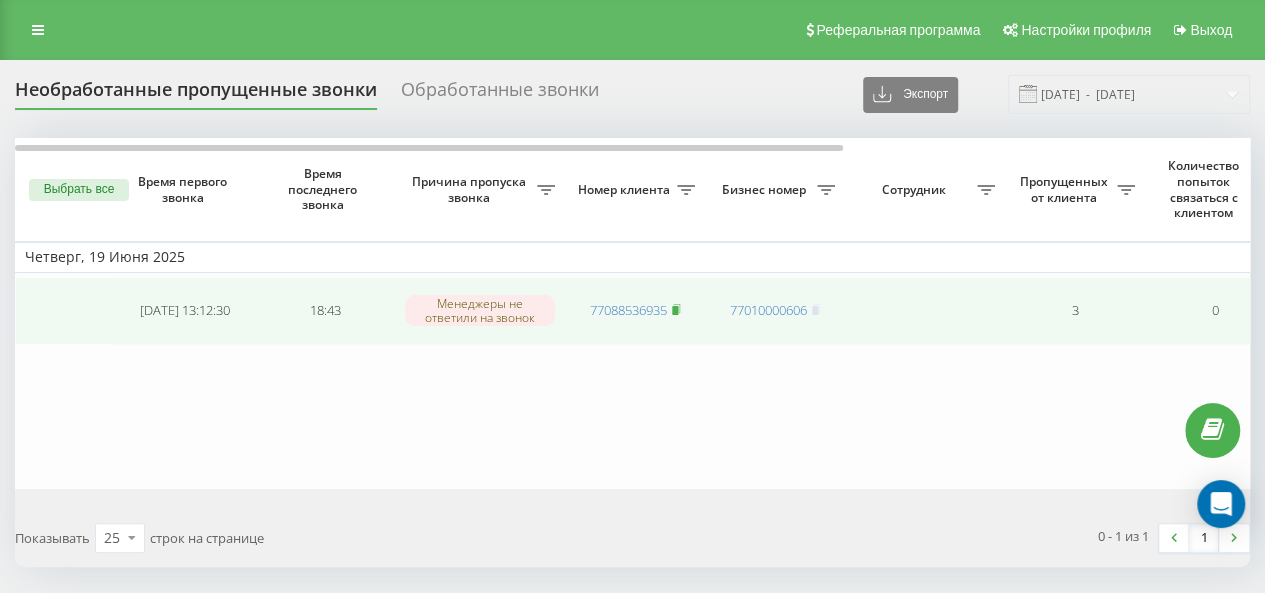 click 